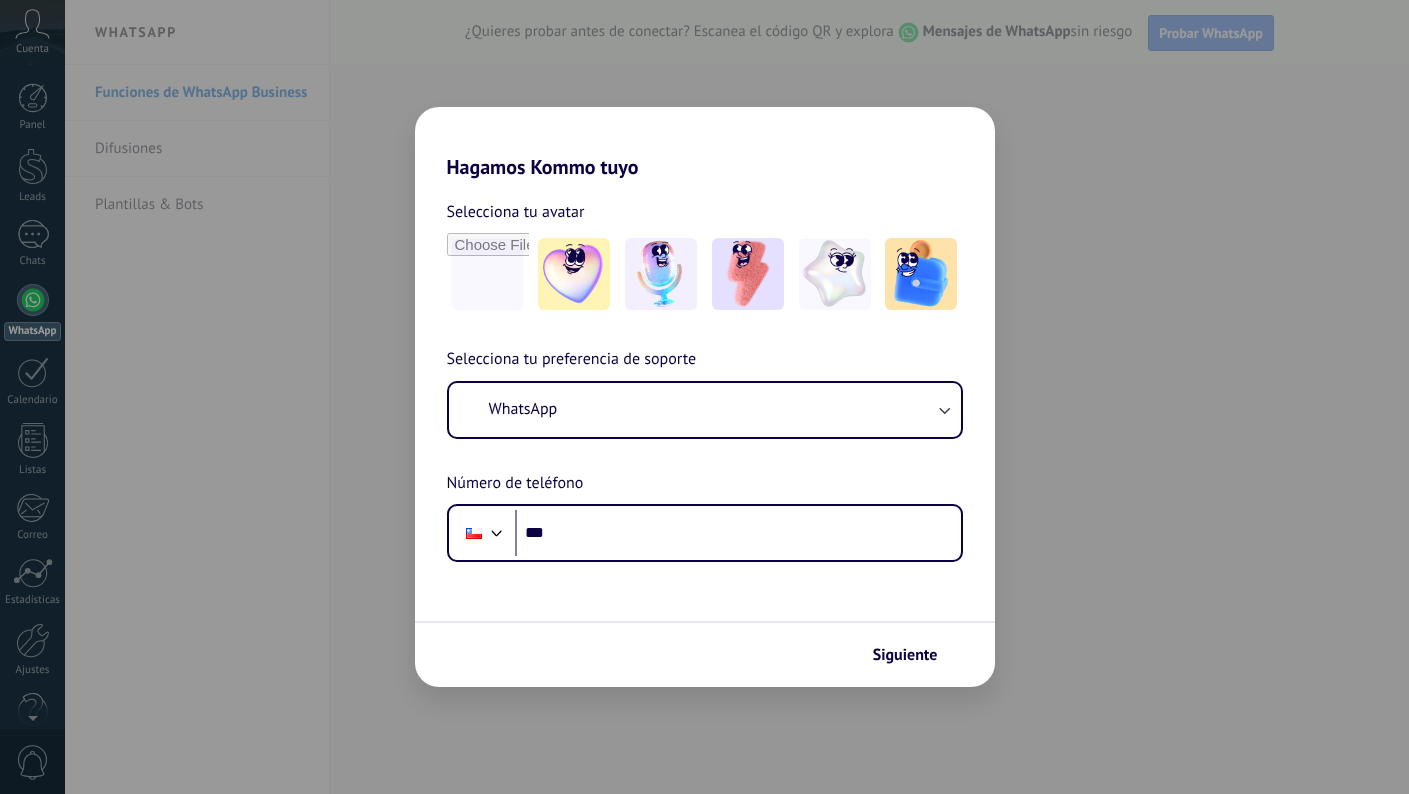 scroll, scrollTop: 0, scrollLeft: 0, axis: both 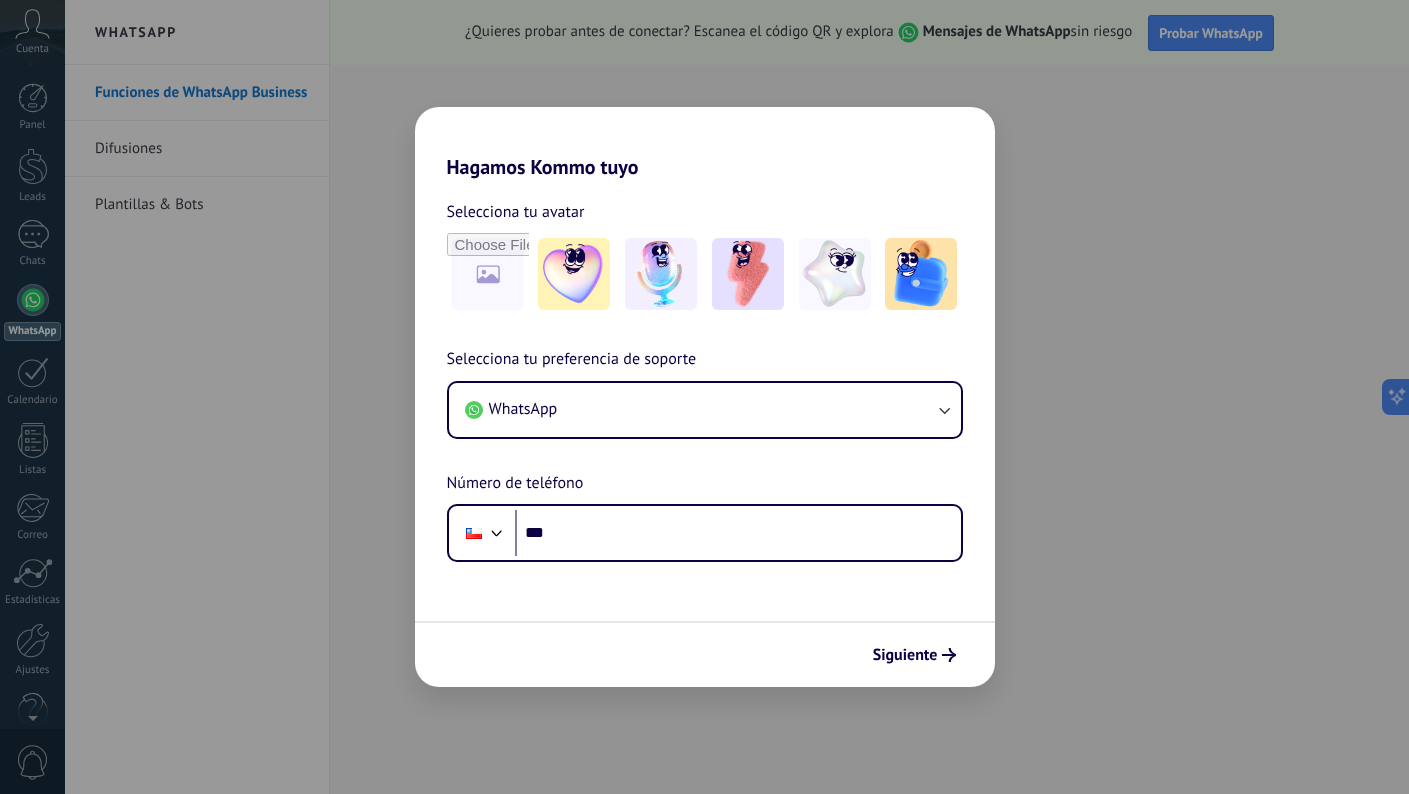 click on "WhatsApp" at bounding box center (705, 410) 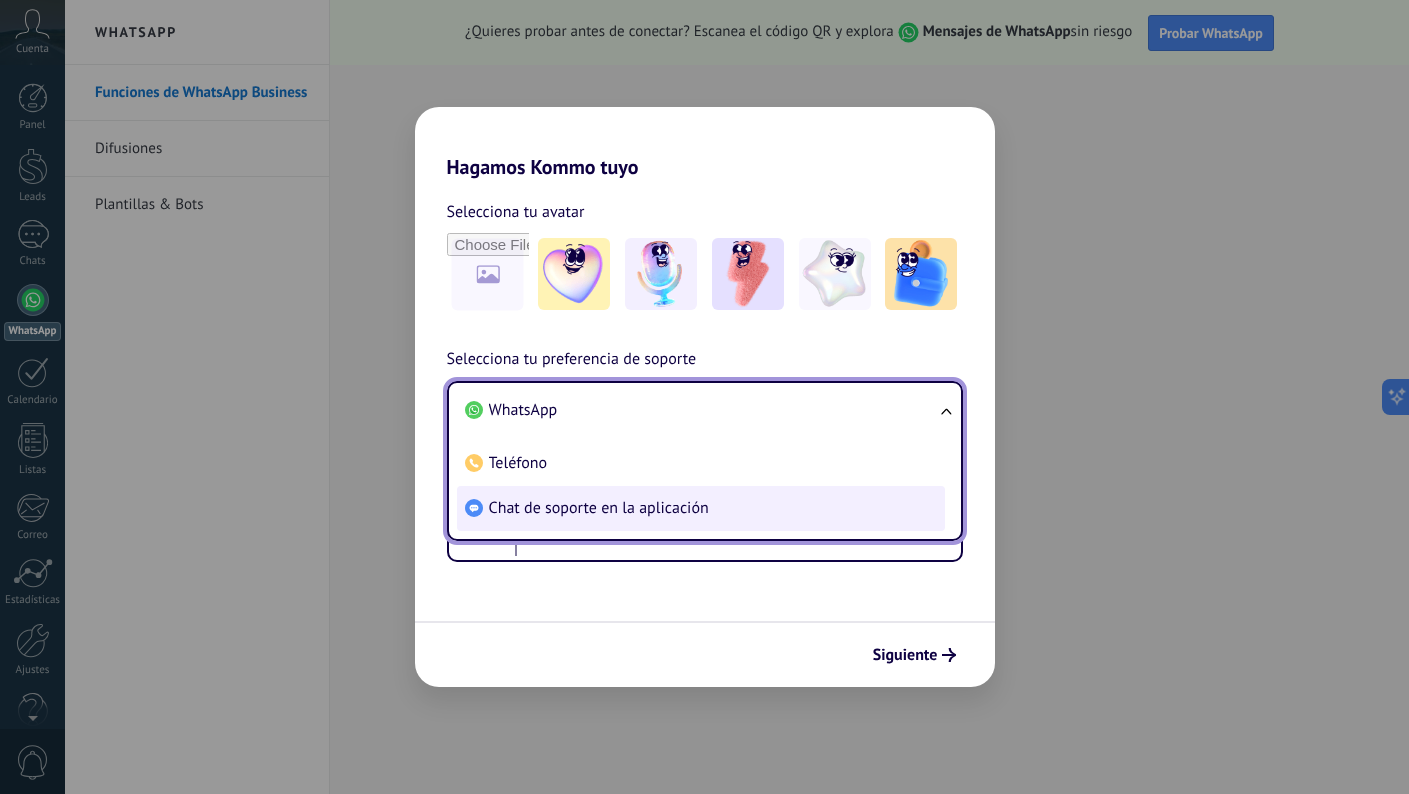 click on "Chat de soporte en la aplicación" at bounding box center [701, 508] 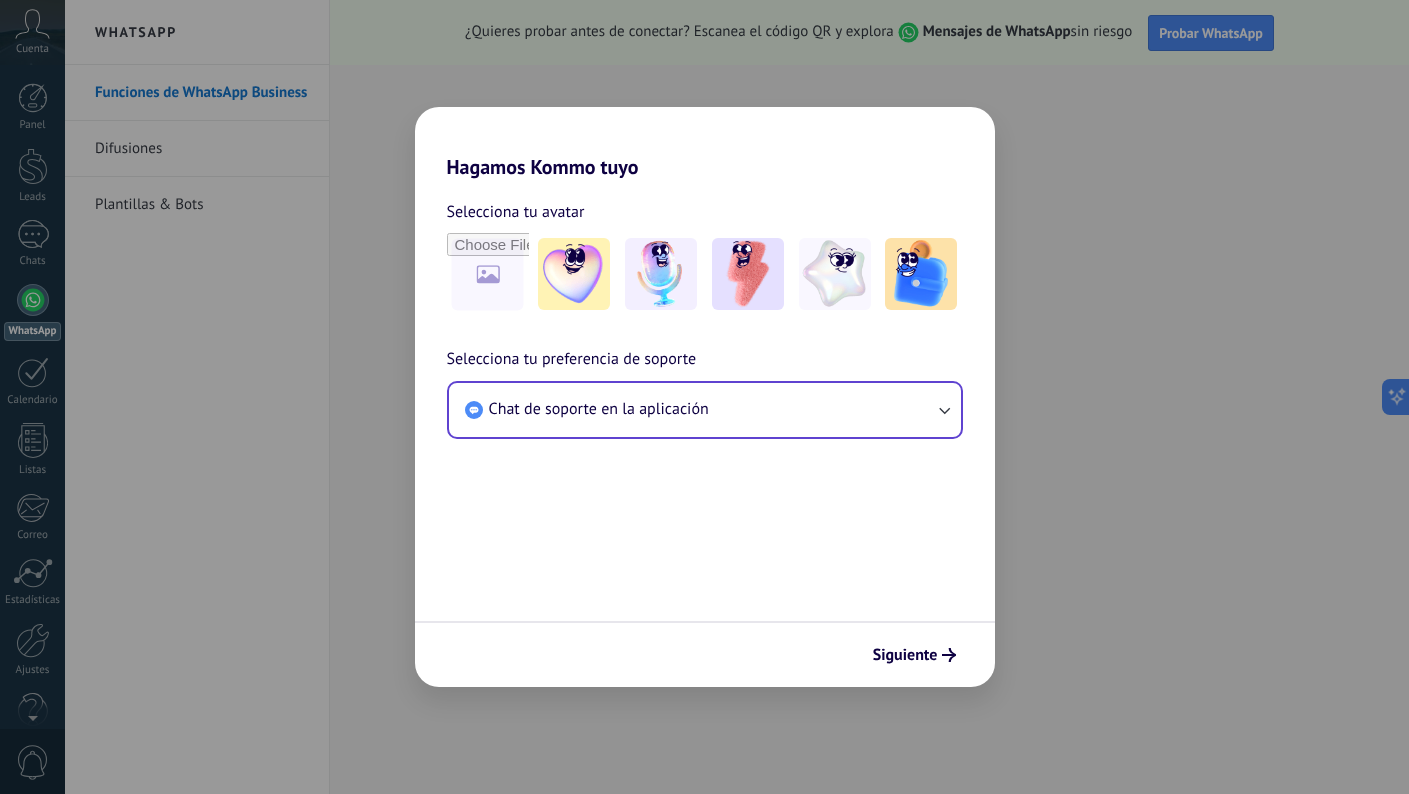 click on "Chat de soporte en la aplicación" at bounding box center (599, 409) 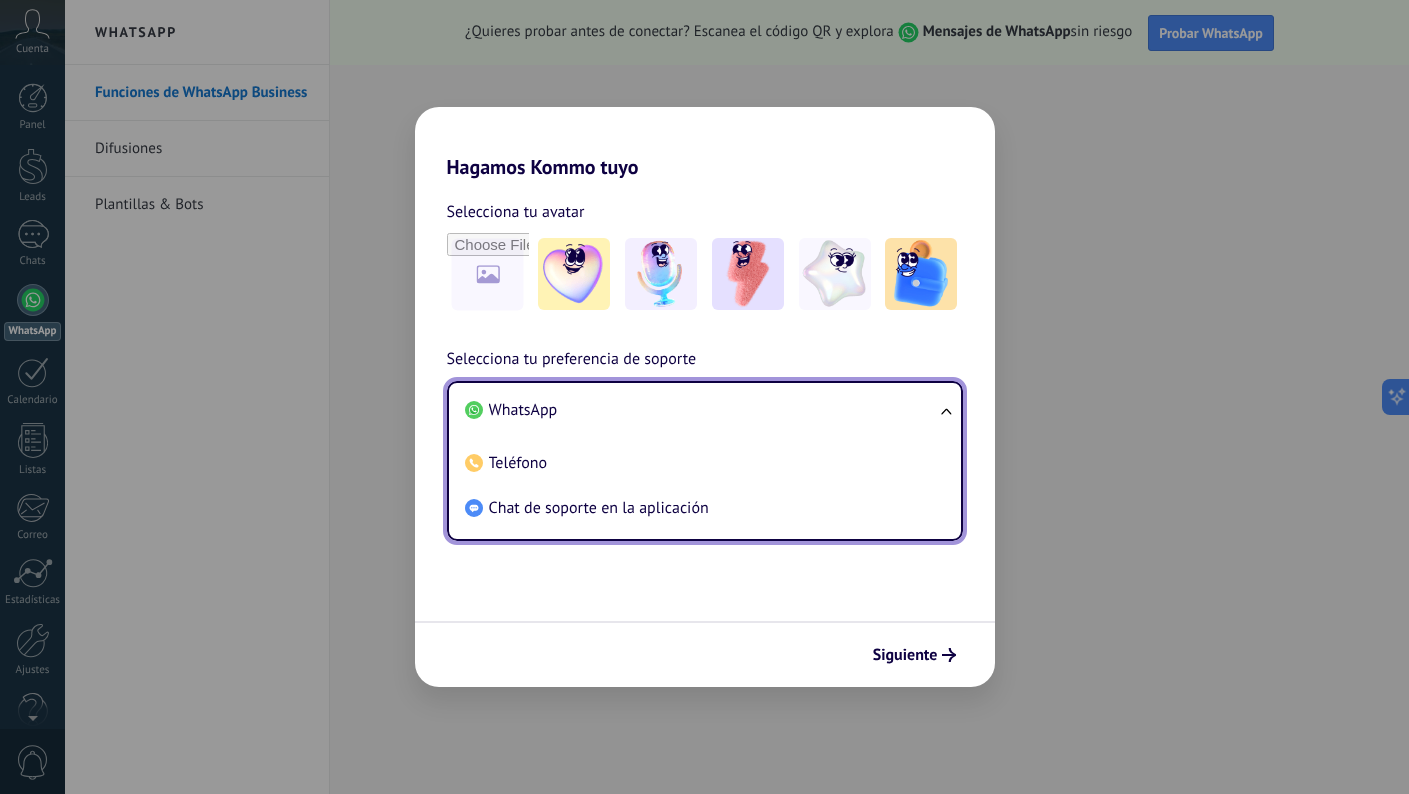 click on "WhatsApp" at bounding box center (701, 410) 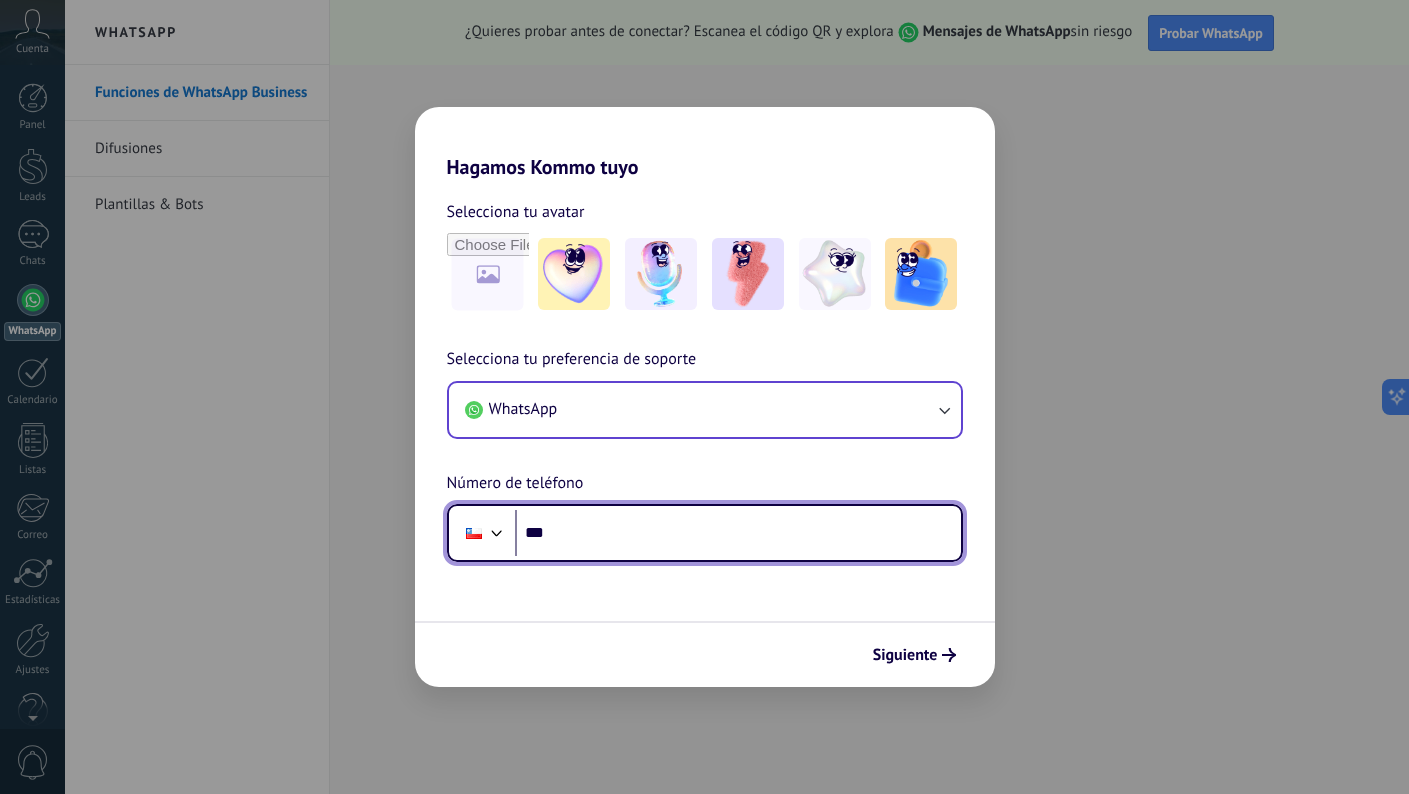 click on "***" at bounding box center [738, 533] 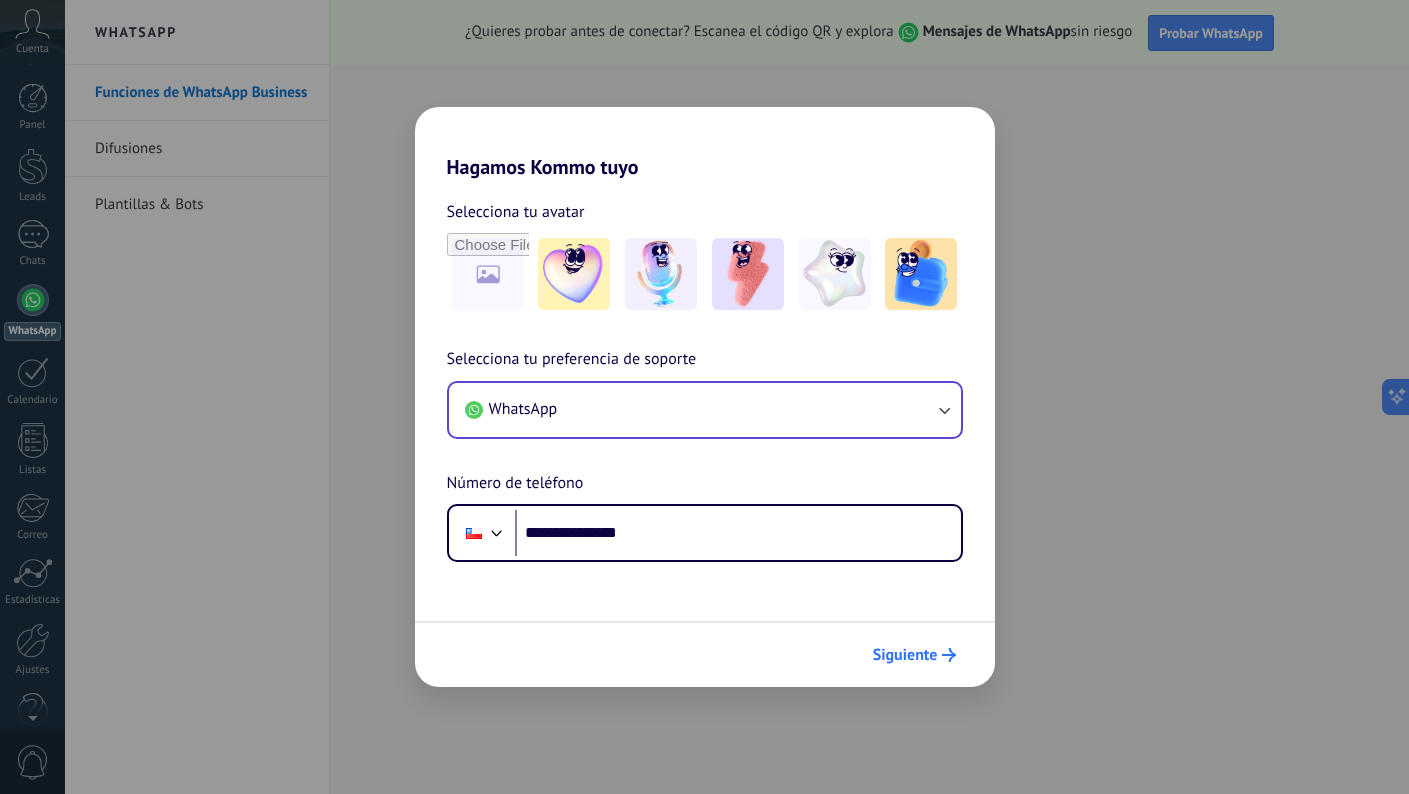 click on "Siguiente" at bounding box center [914, 655] 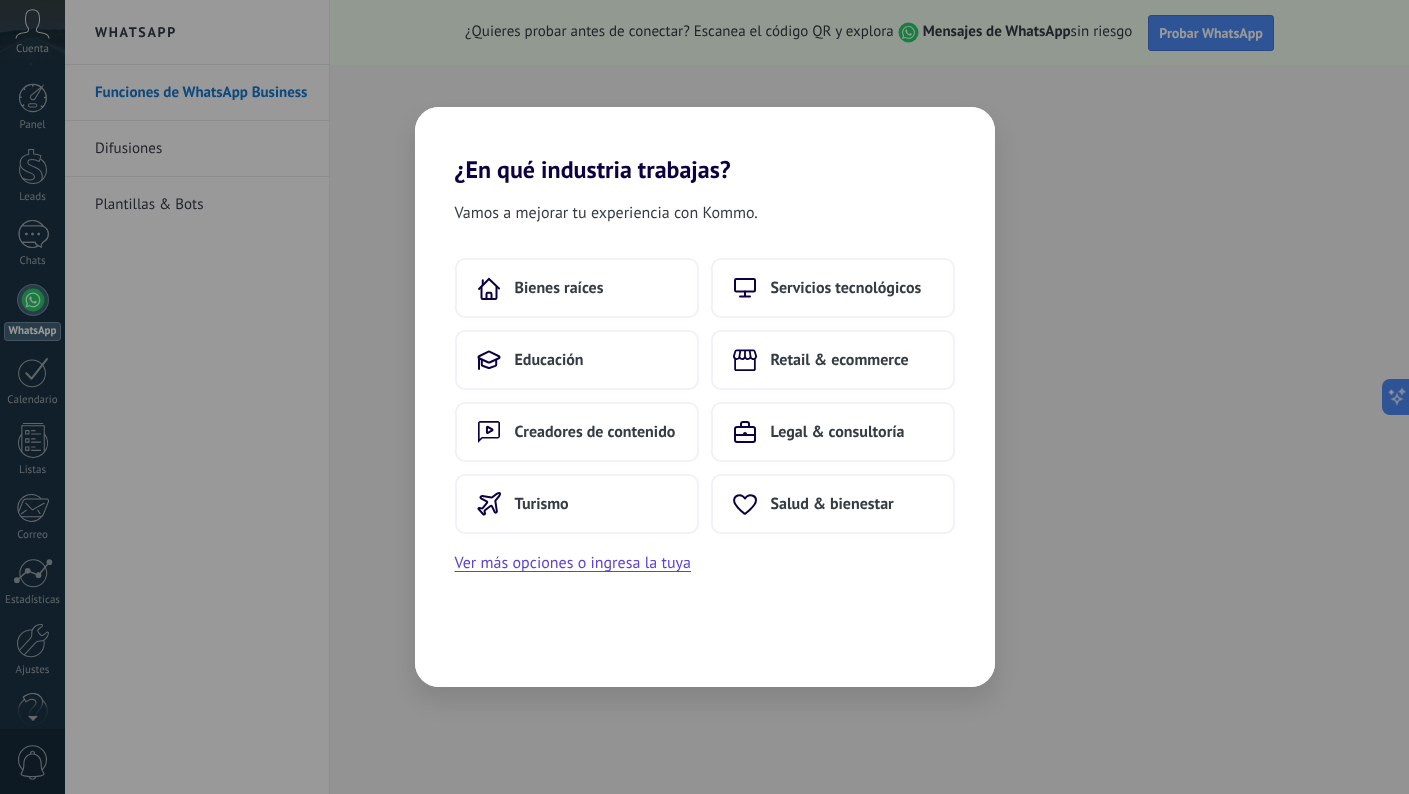 scroll, scrollTop: 0, scrollLeft: 0, axis: both 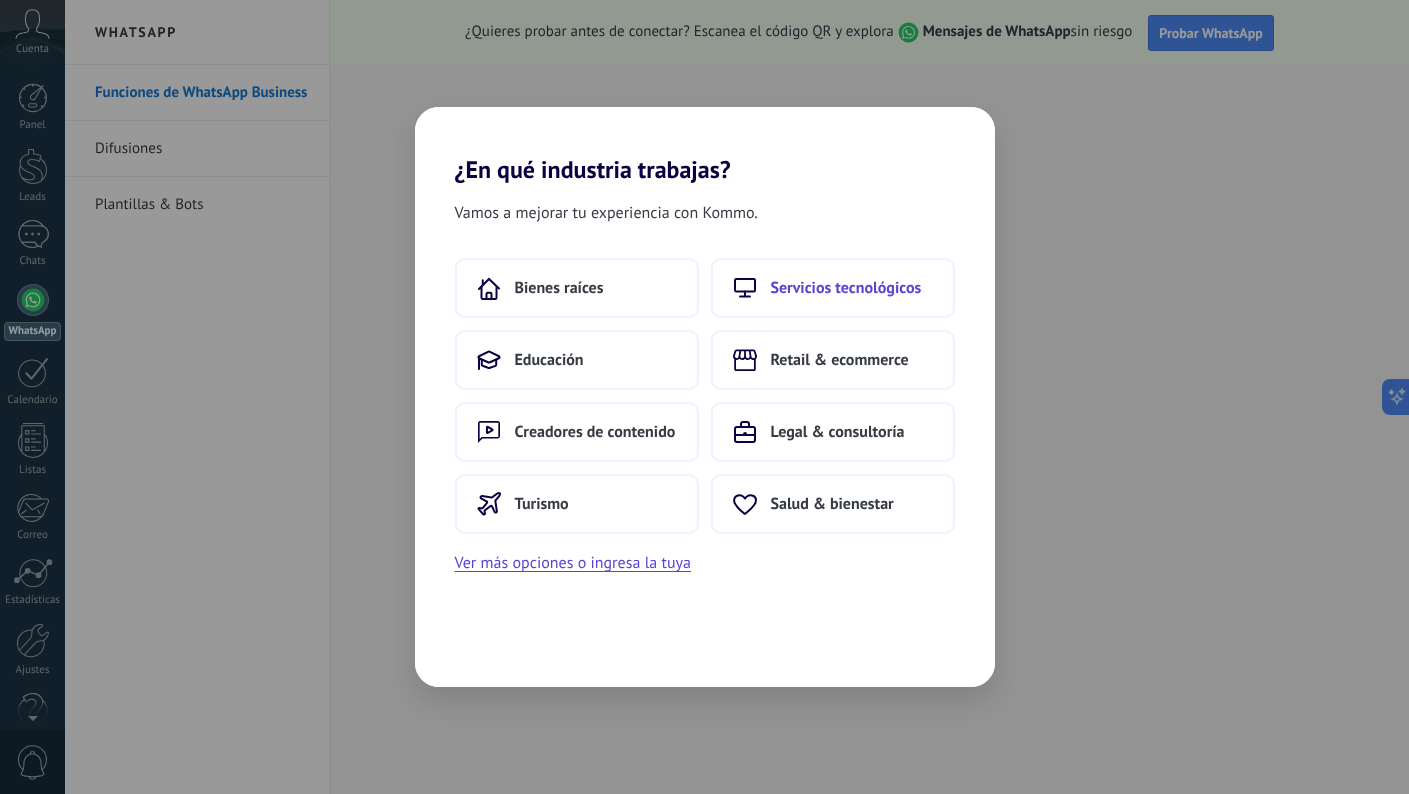 click on "Servicios tecnológicos" at bounding box center [833, 288] 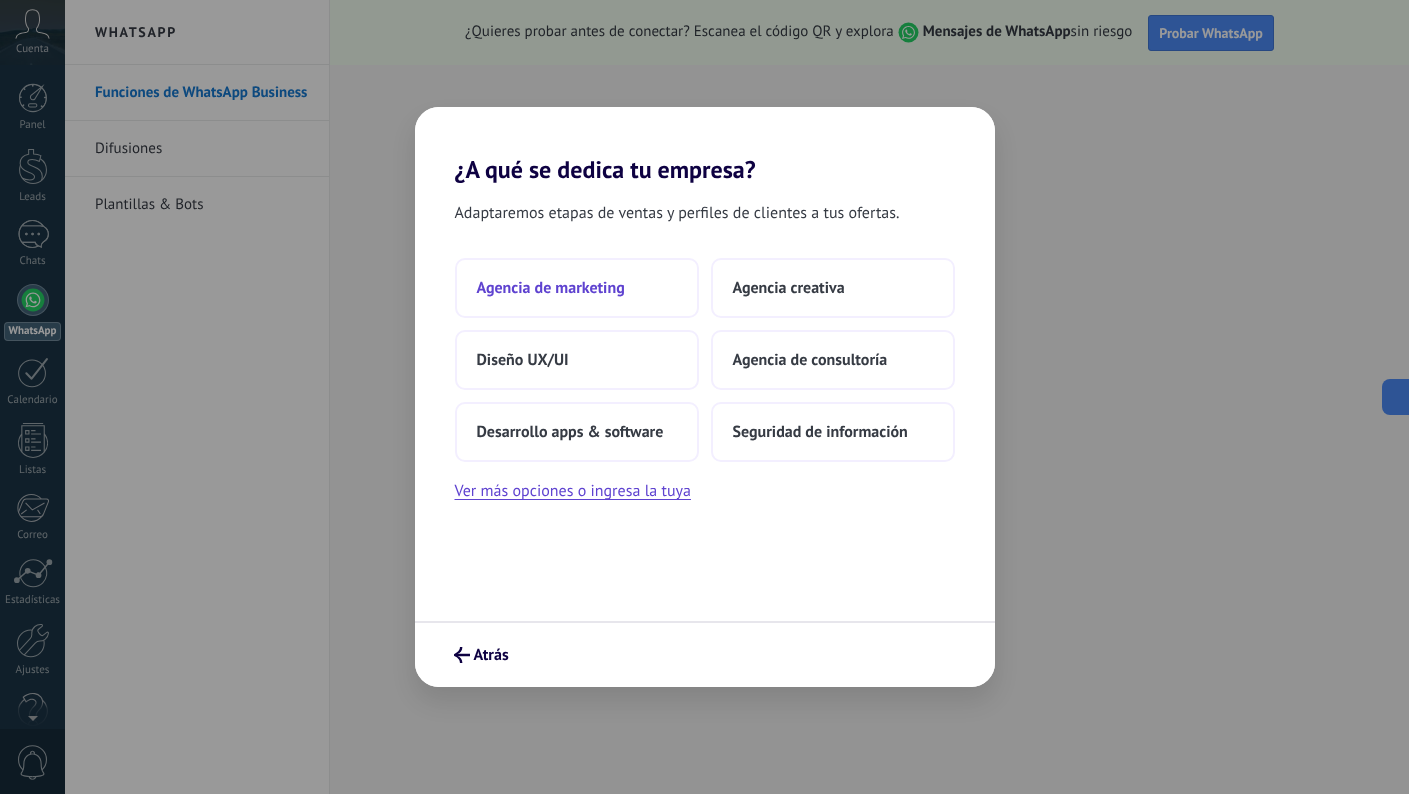 click on "Agencia de marketing" at bounding box center (551, 288) 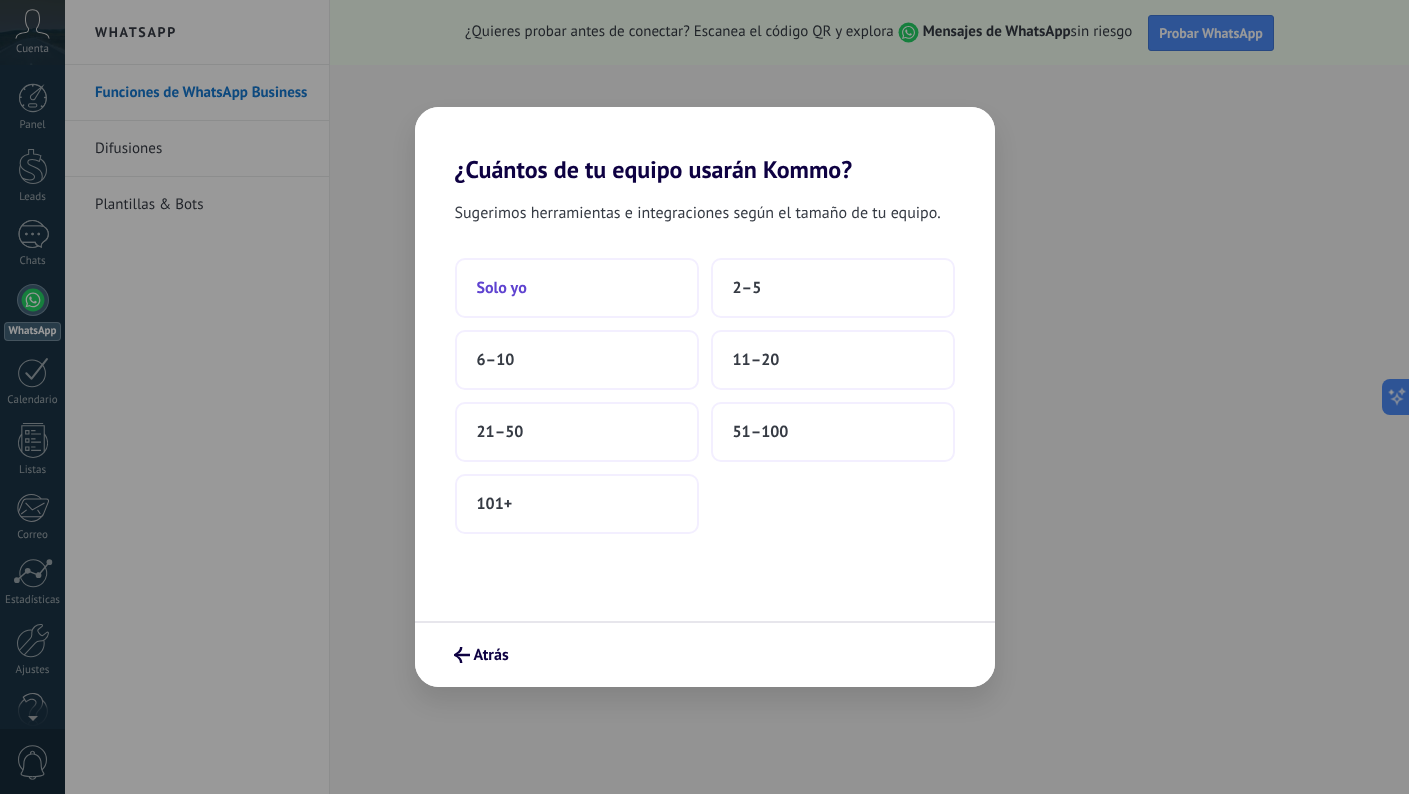 click on "Solo yo" at bounding box center [577, 288] 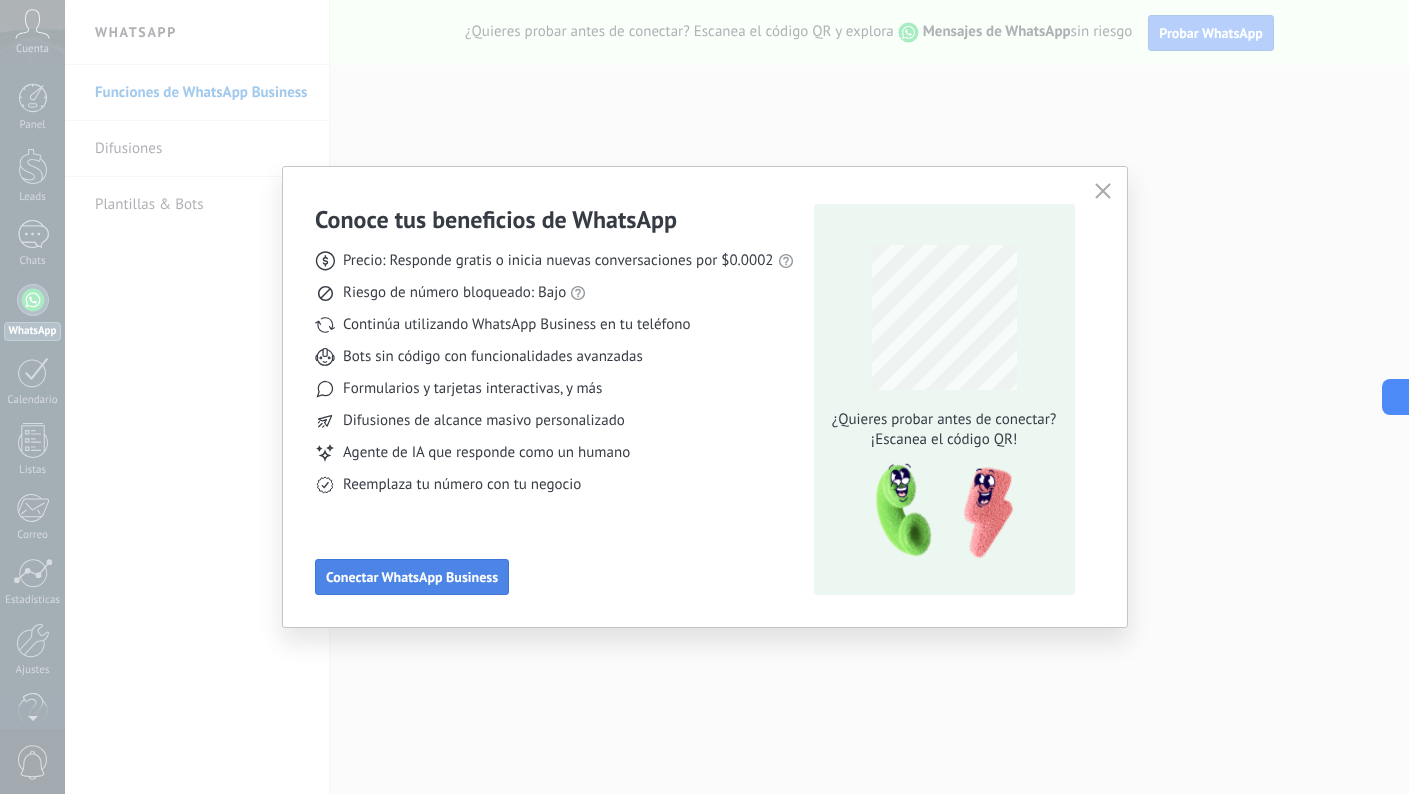 click on "Conectar WhatsApp Business" at bounding box center [412, 577] 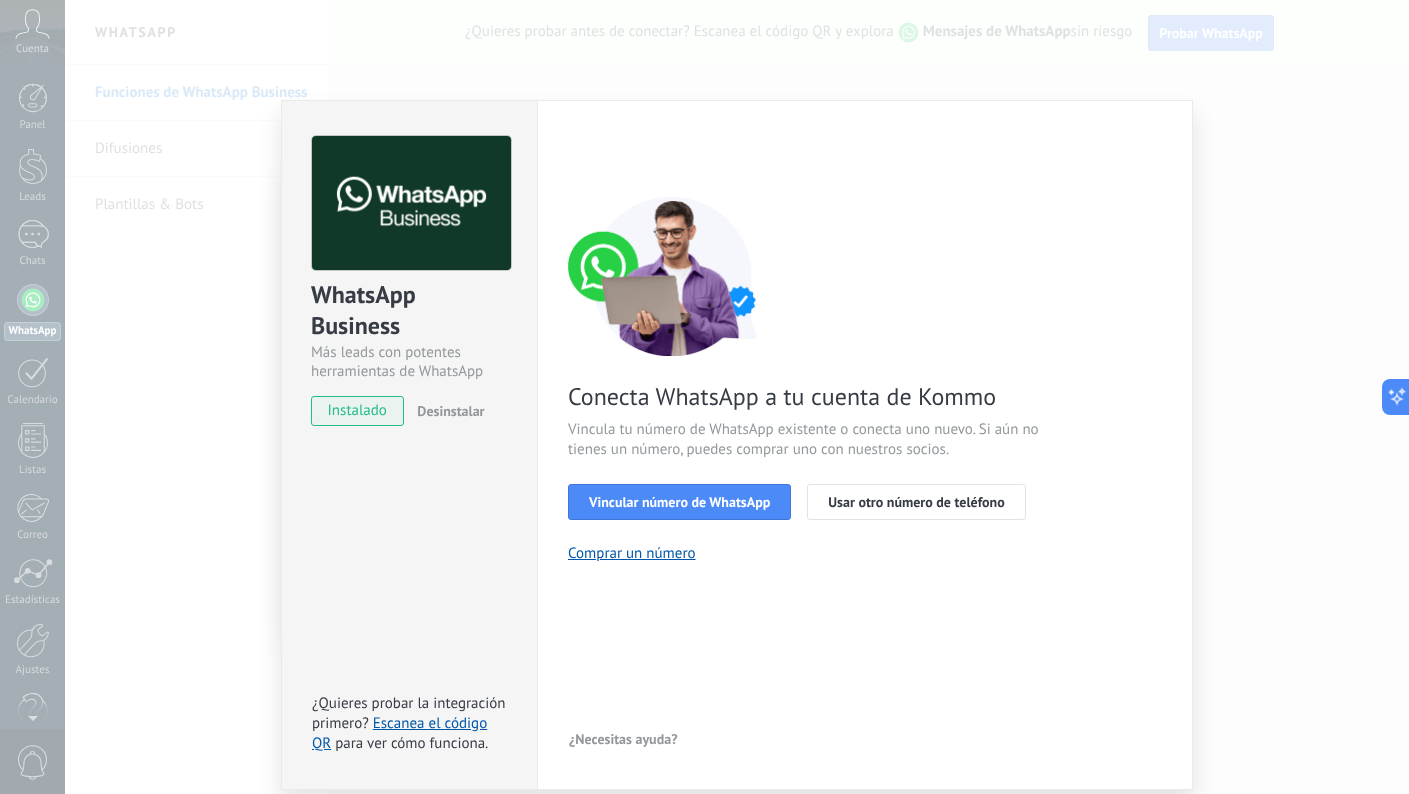 click on "WhatsApp Business Más leads con potentes herramientas de WhatsApp instalado Desinstalar ¿Quieres probar la integración primero?   Escanea el código QR   para ver cómo funciona. Configuraciones Autorizaciones This tab logs the users who have granted integration access to this account. If you want to to remove a user's ability to send requests to the account on behalf of this integration, you can revoke access. If access is revoked from all users, the integration will stop working. This app is installed, but no one has given it access yet. WhatsApp Cloud API más _:   Guardar < Volver 1 Seleccionar aplicación 2 Conectar Facebook   3 Finalizar configuración Conecta WhatsApp a tu cuenta de Kommo Vincula tu número de WhatsApp existente o conecta uno nuevo. Si aún no tienes un número, puedes comprar uno con nuestros socios. Vincular número de WhatsApp Usar otro número de teléfono Comprar un número ¿Necesitas ayuda?" at bounding box center [737, 397] 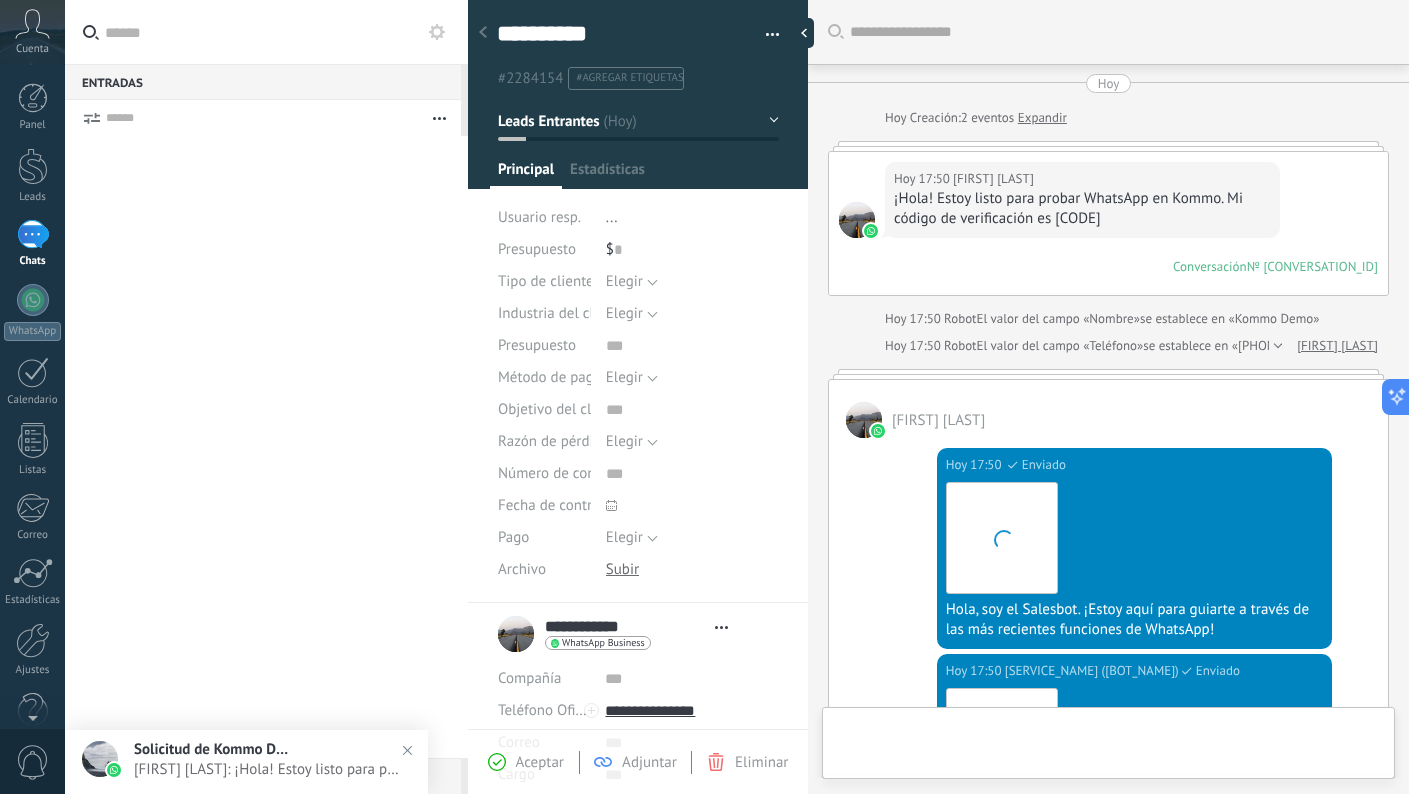 scroll, scrollTop: 30, scrollLeft: 0, axis: vertical 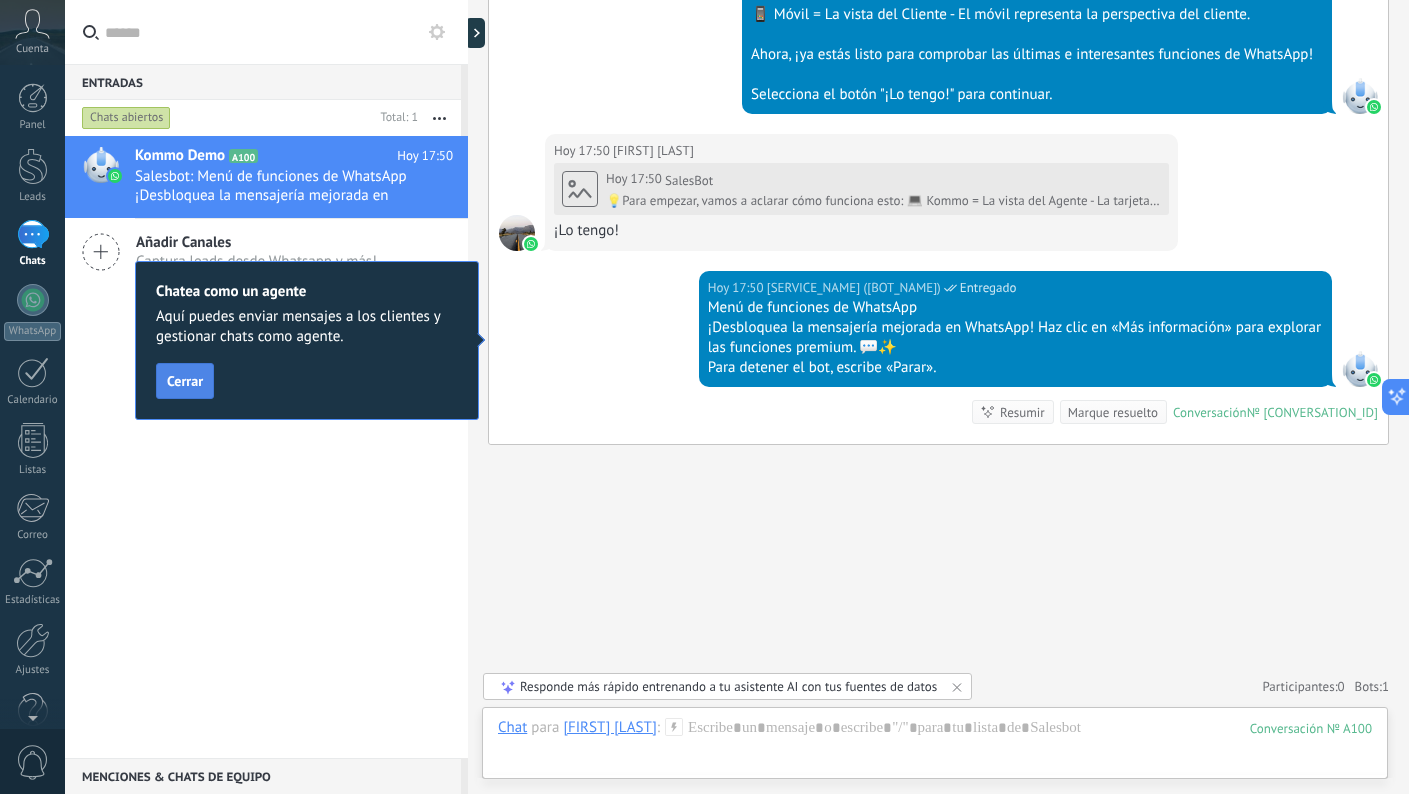 click on "Cerrar" at bounding box center (185, 381) 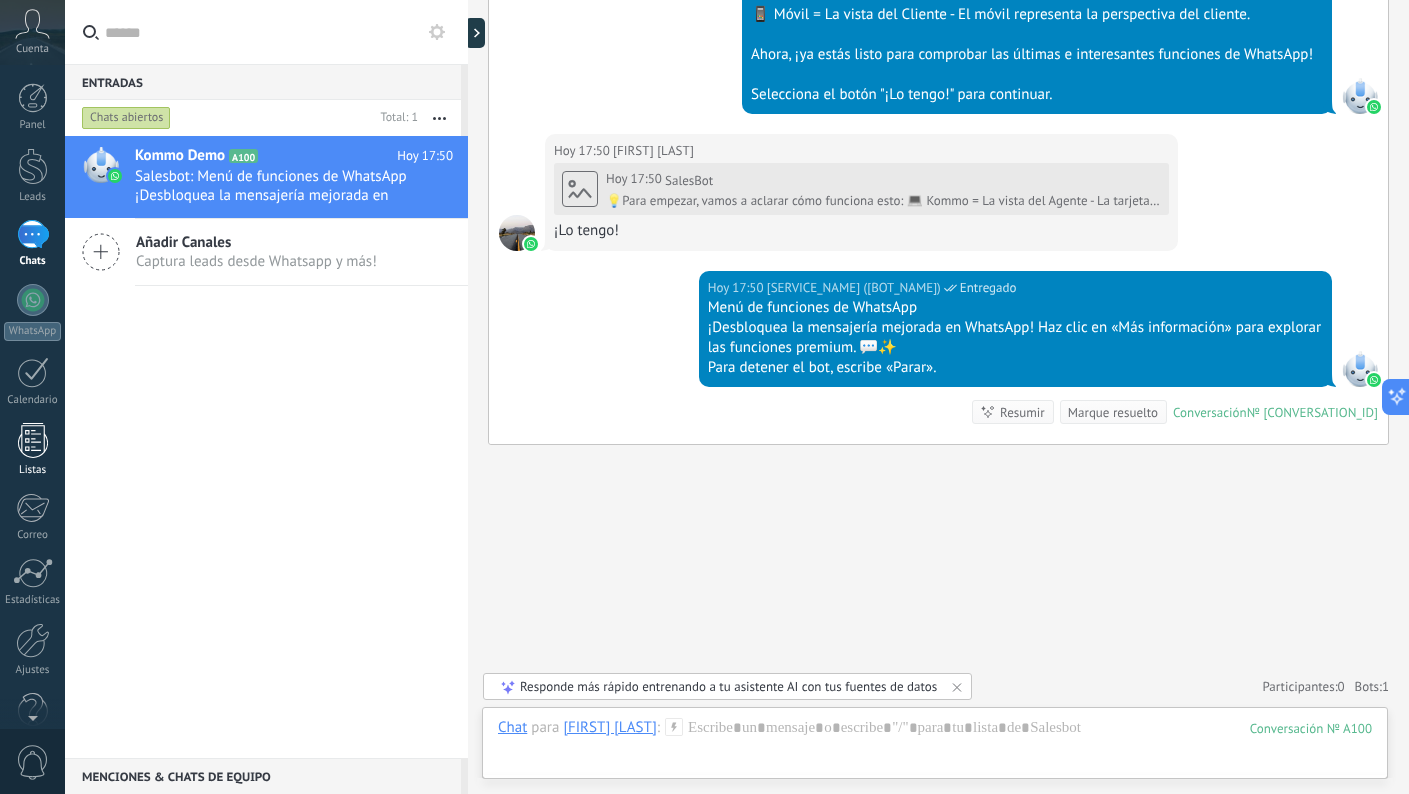 click at bounding box center [33, 440] 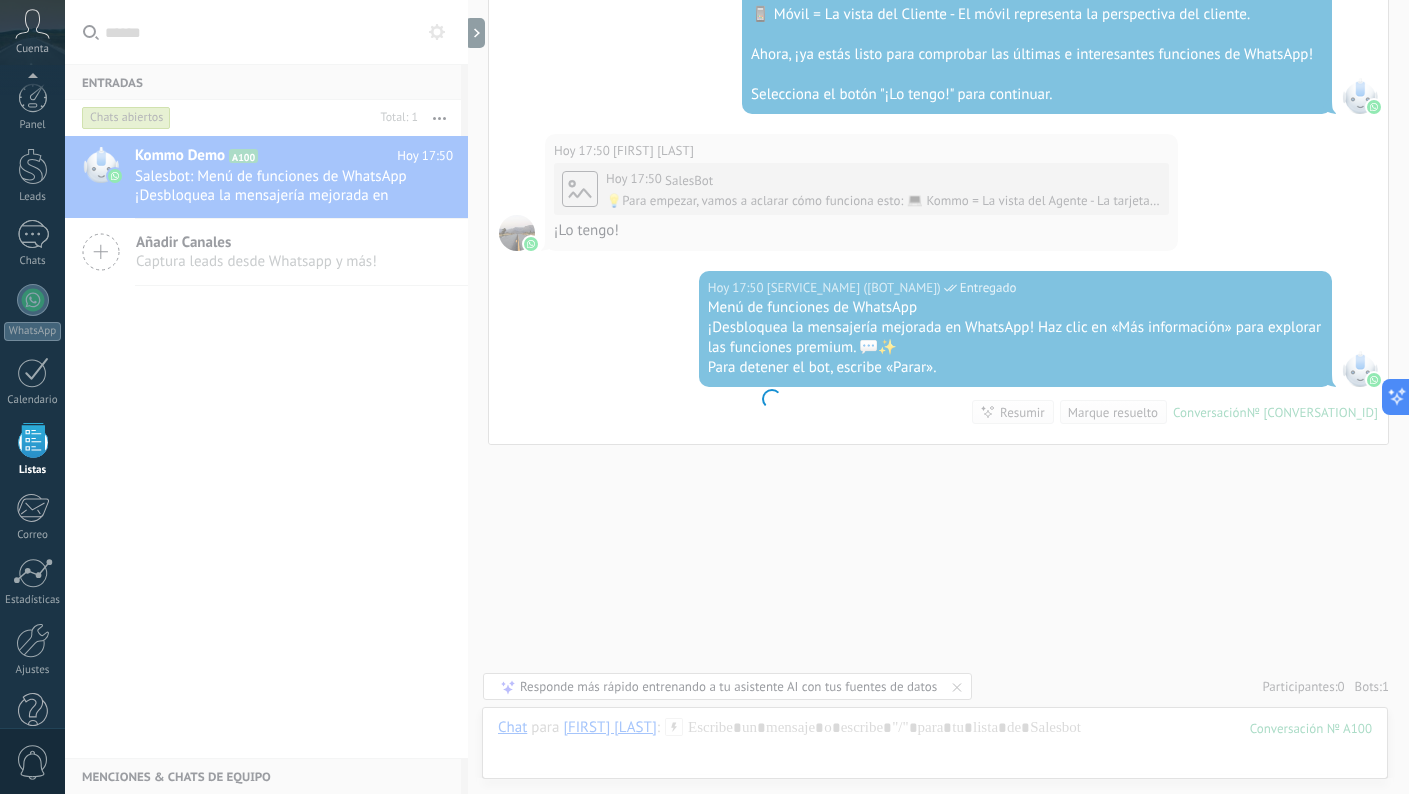 scroll, scrollTop: 38, scrollLeft: 0, axis: vertical 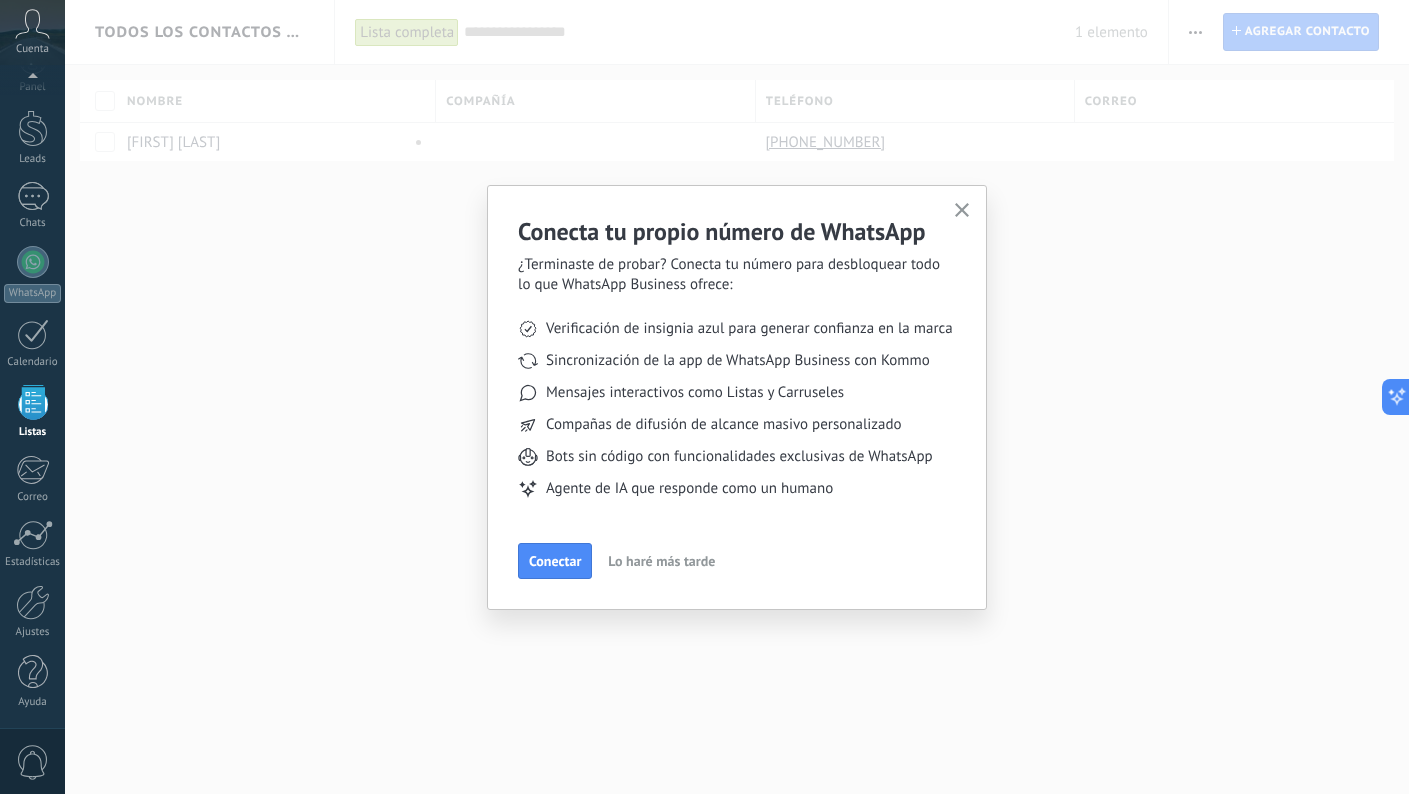 click on "Lo haré más tarde" at bounding box center [661, 561] 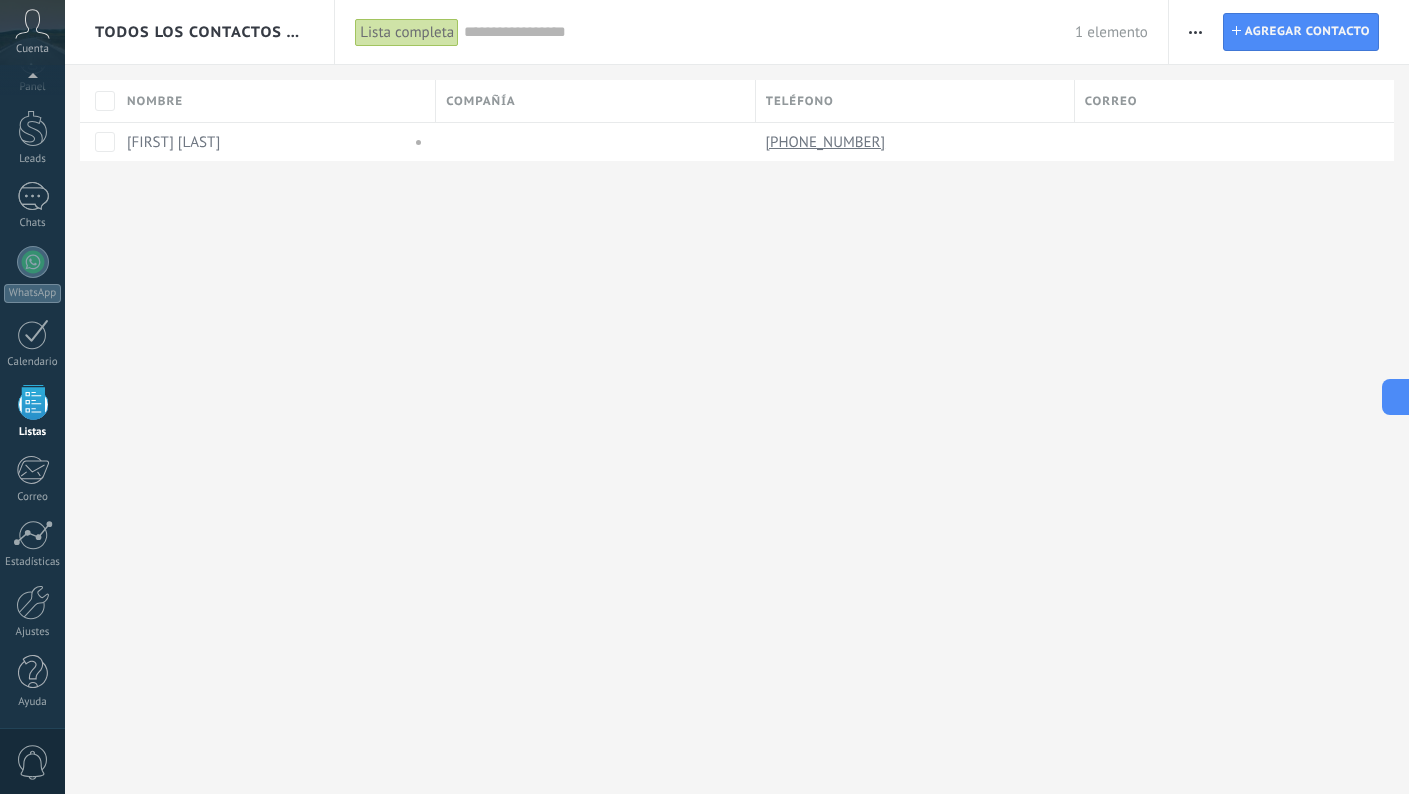 scroll, scrollTop: 0, scrollLeft: 0, axis: both 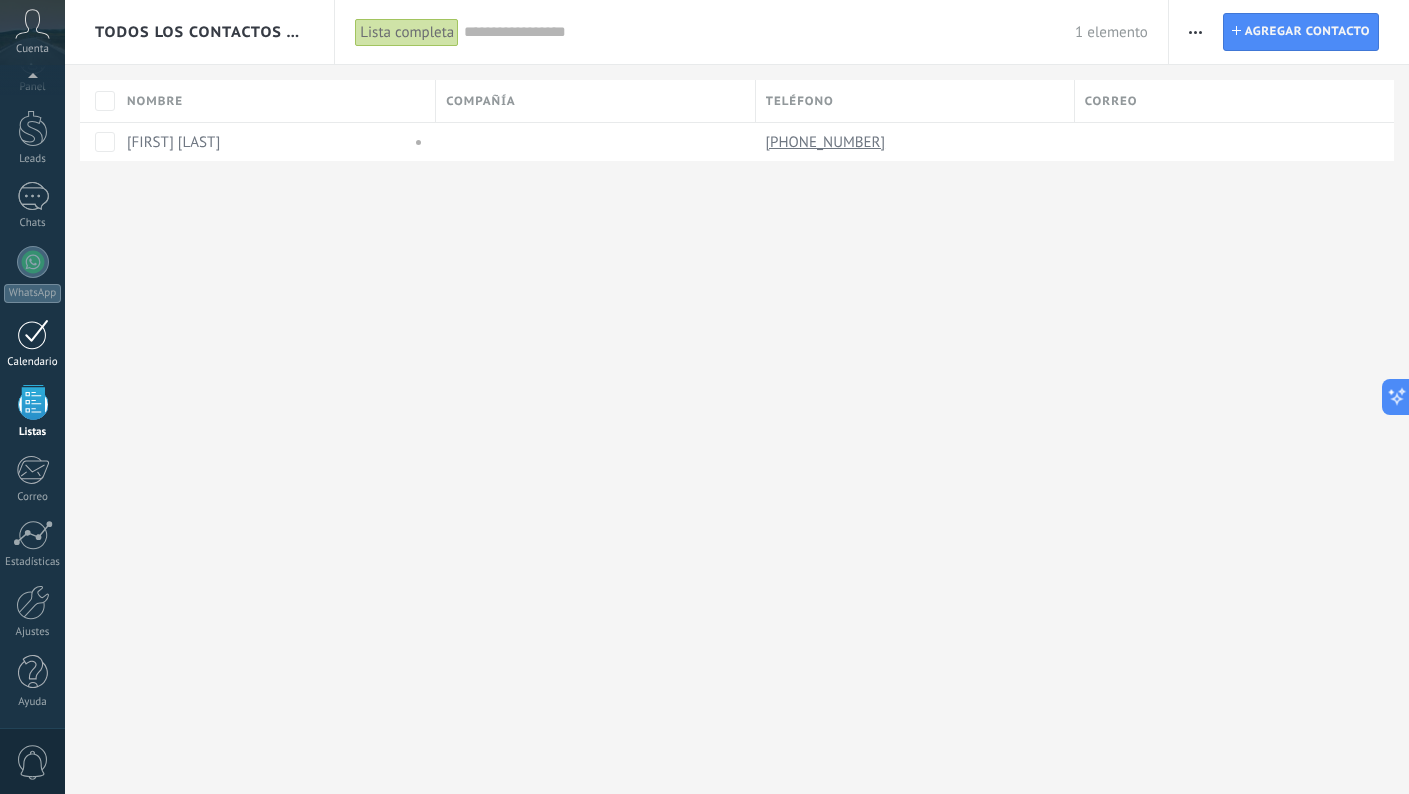 click on "Calendario" at bounding box center [32, 344] 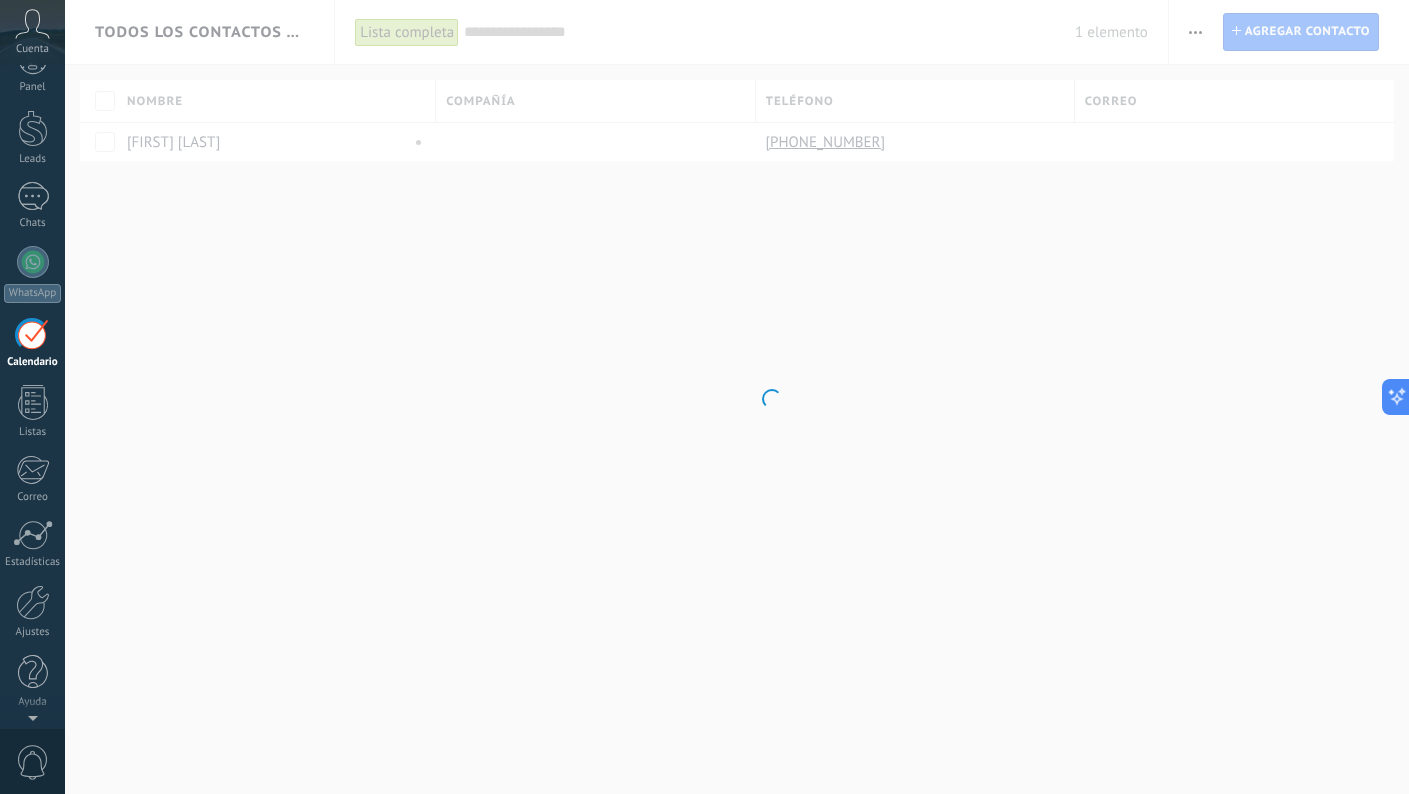 scroll, scrollTop: 0, scrollLeft: 0, axis: both 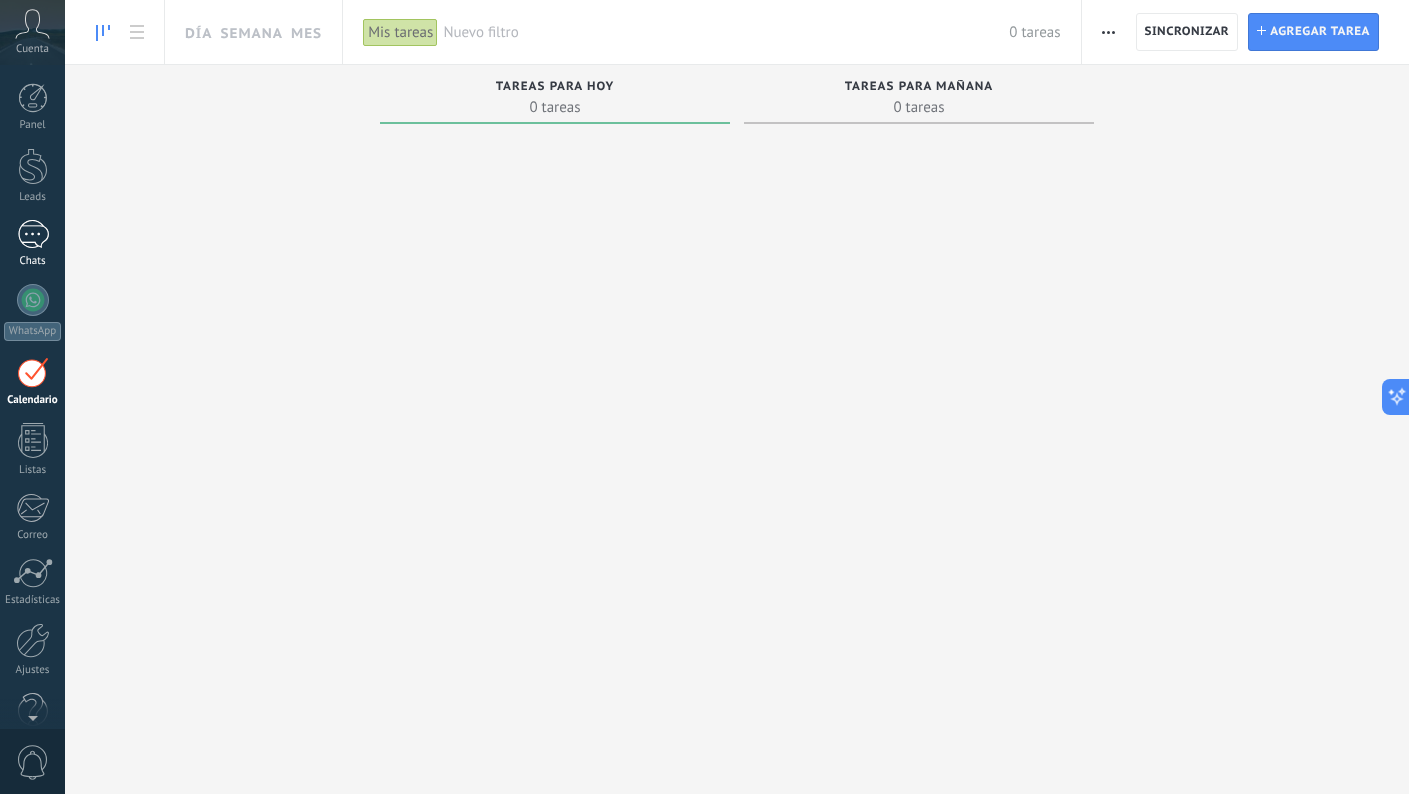 click on "1" at bounding box center [33, 234] 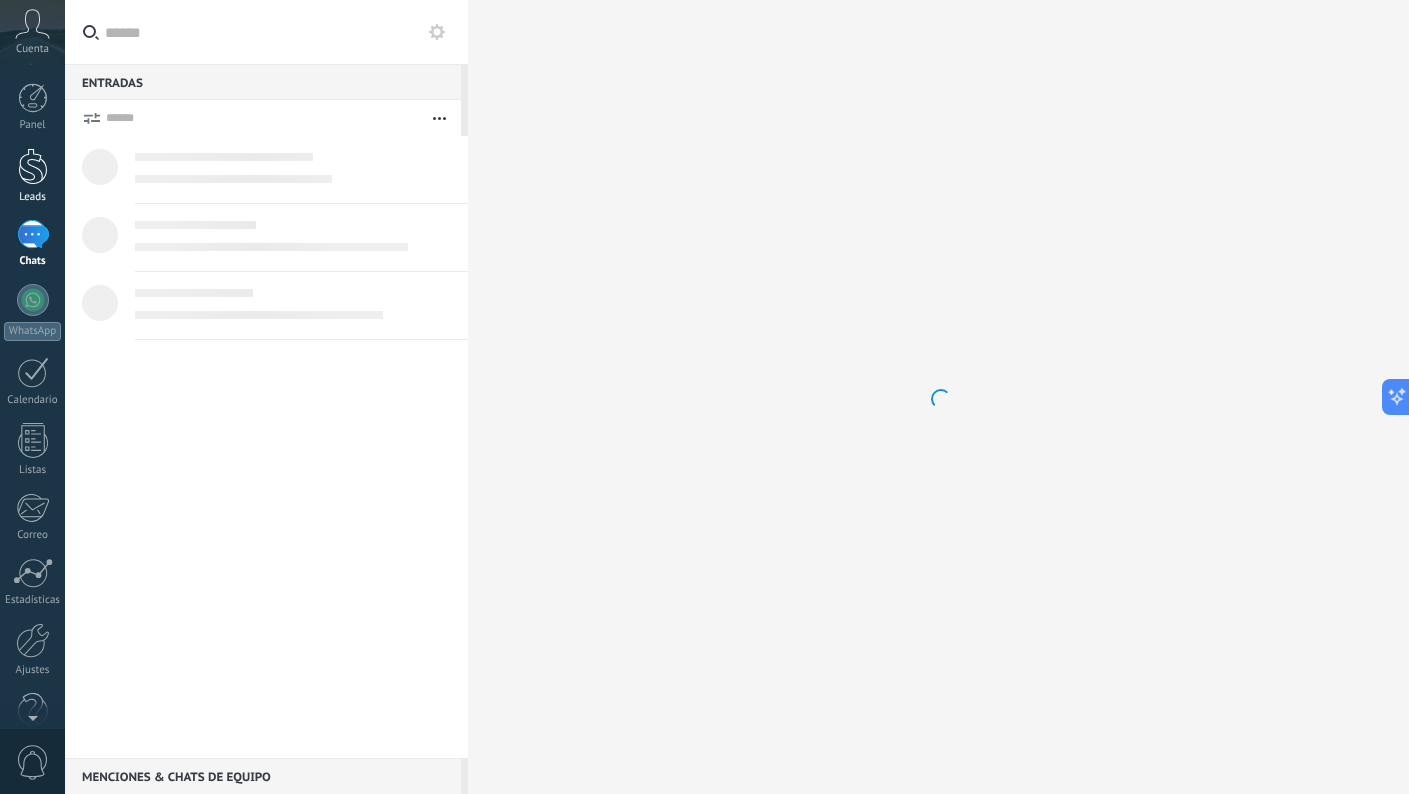 click at bounding box center (33, 166) 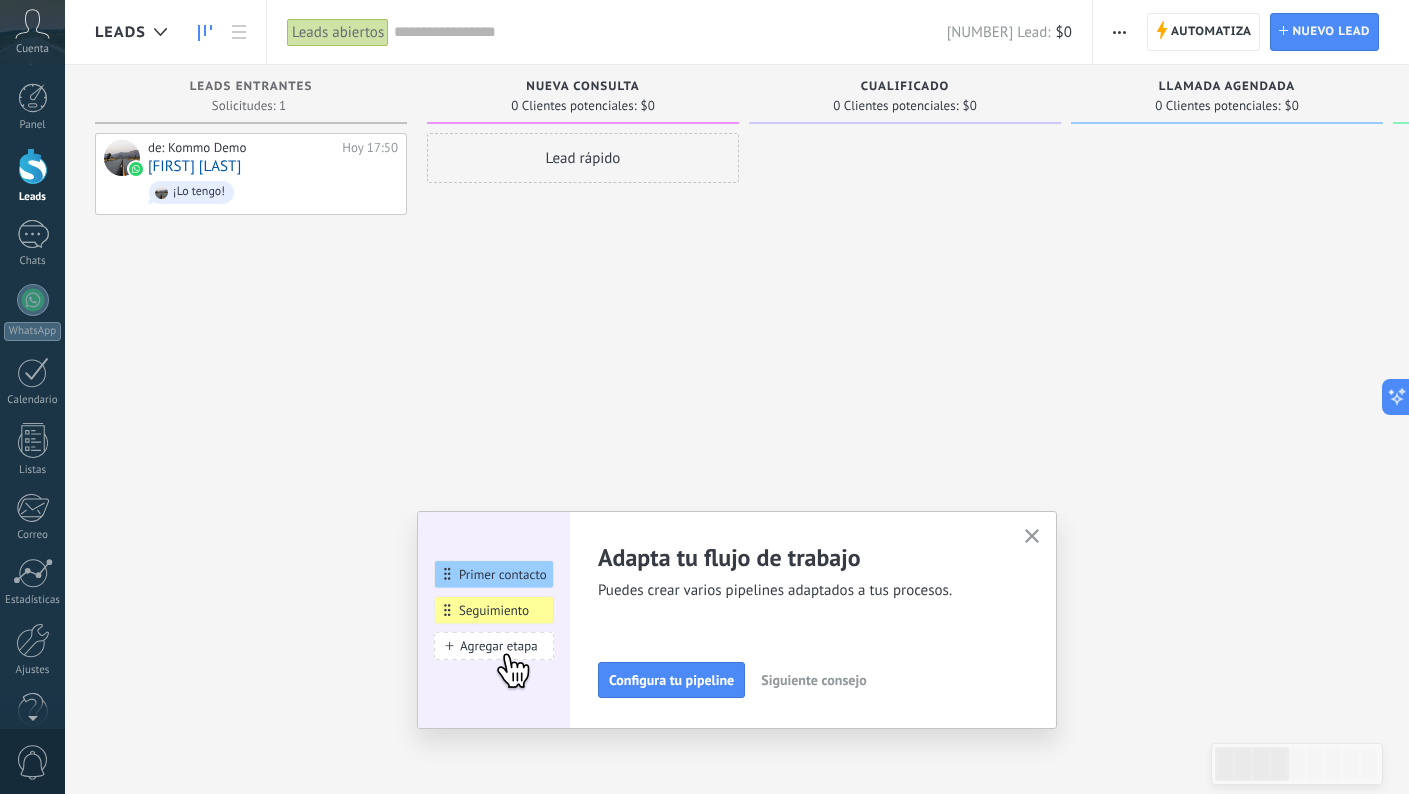 click at bounding box center [1032, 537] 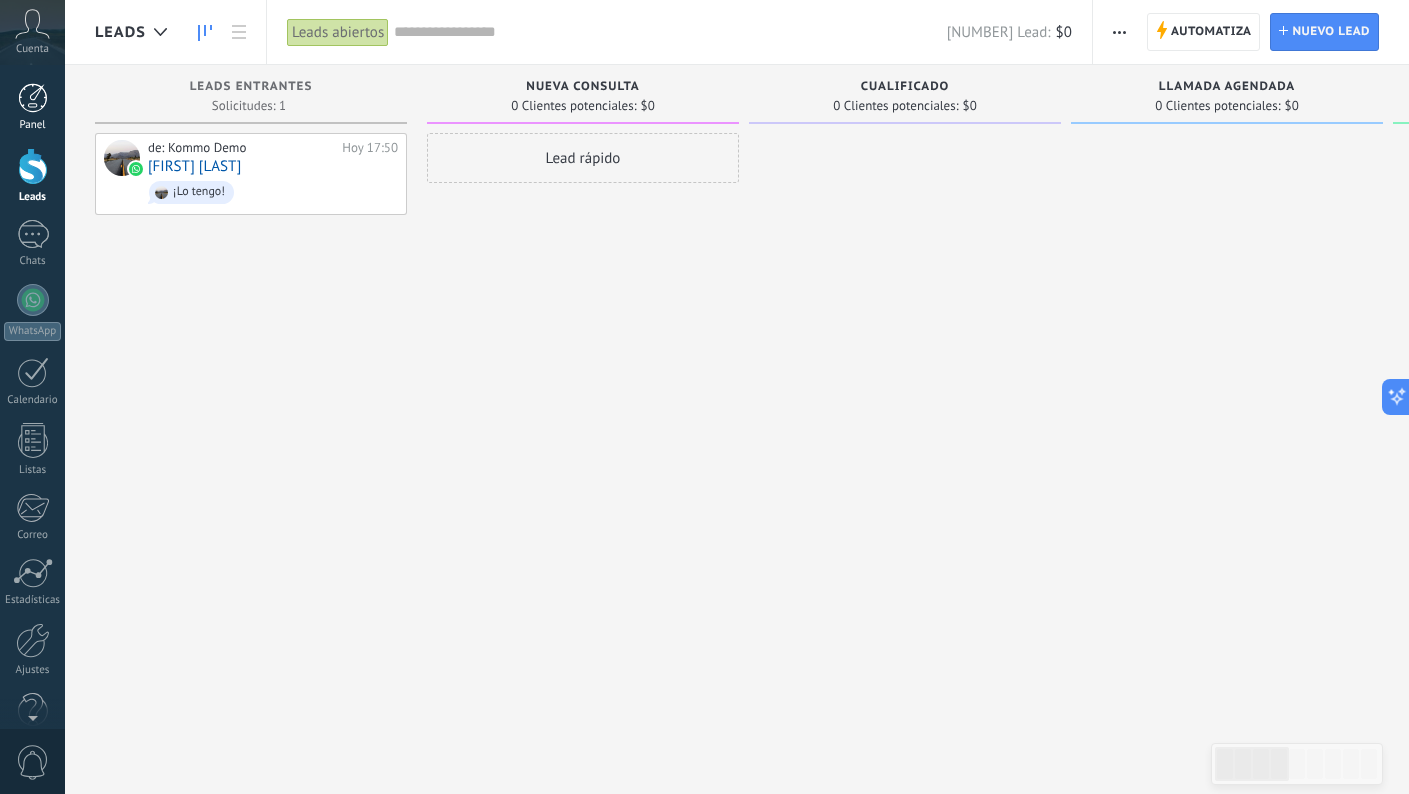 click at bounding box center (33, 98) 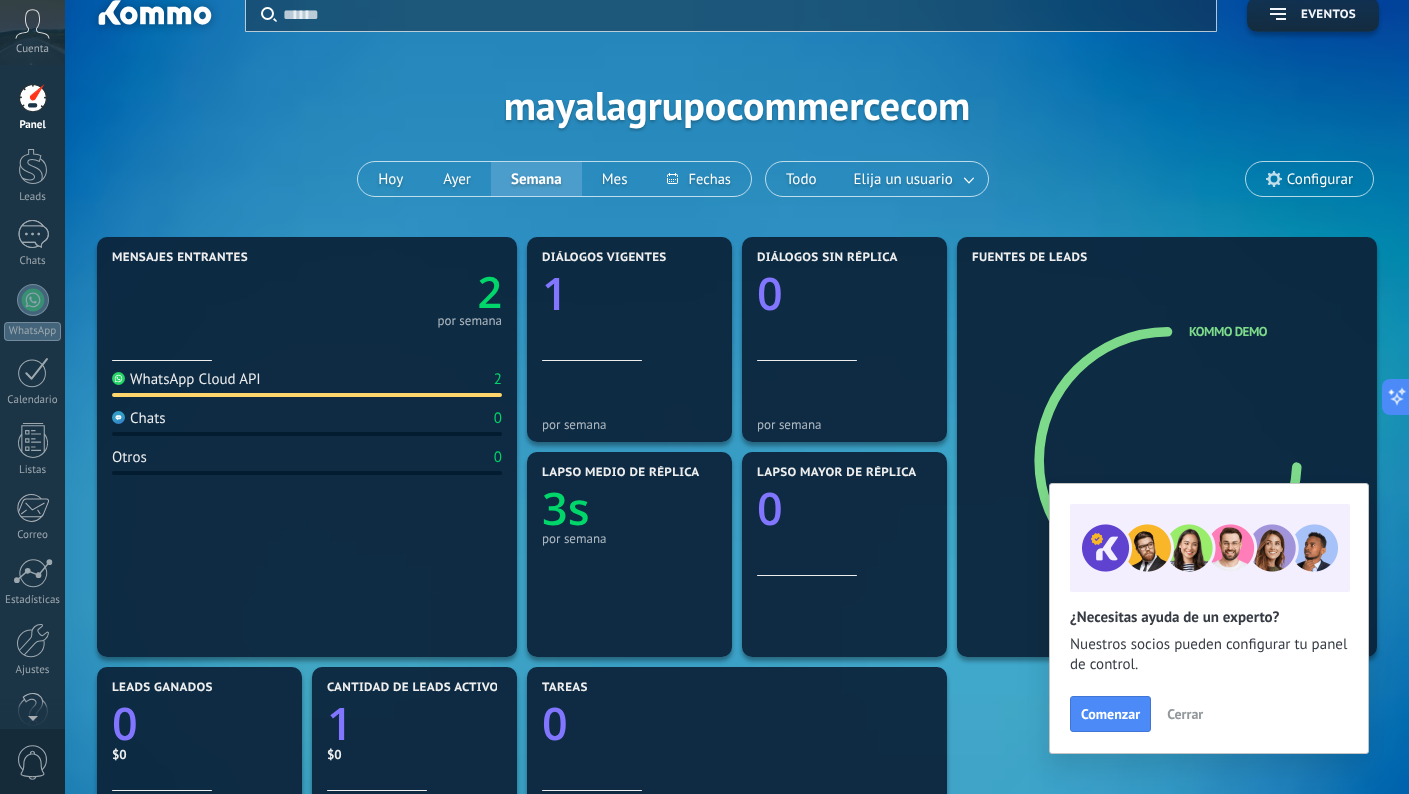 scroll, scrollTop: 25, scrollLeft: 0, axis: vertical 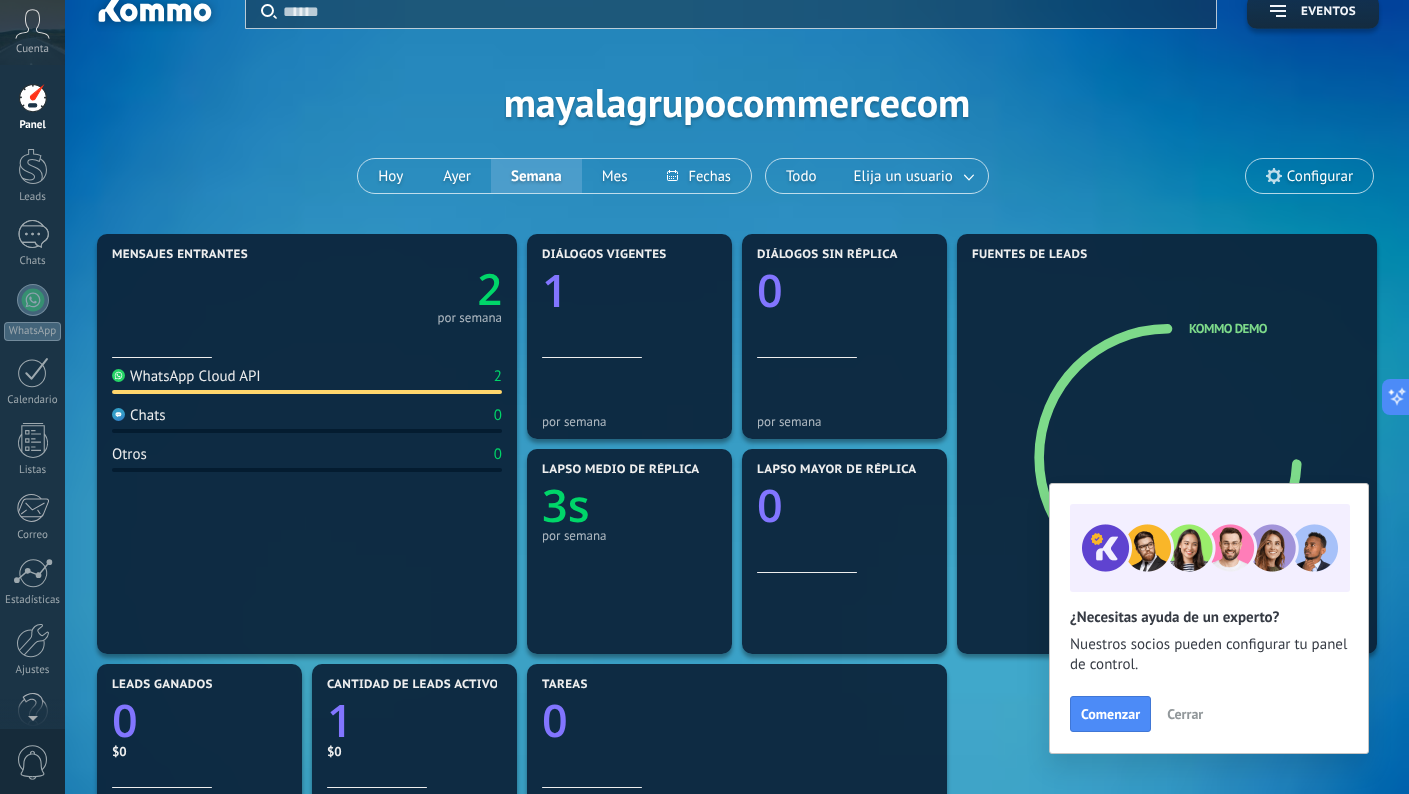 click on "Cerrar" at bounding box center (1185, 714) 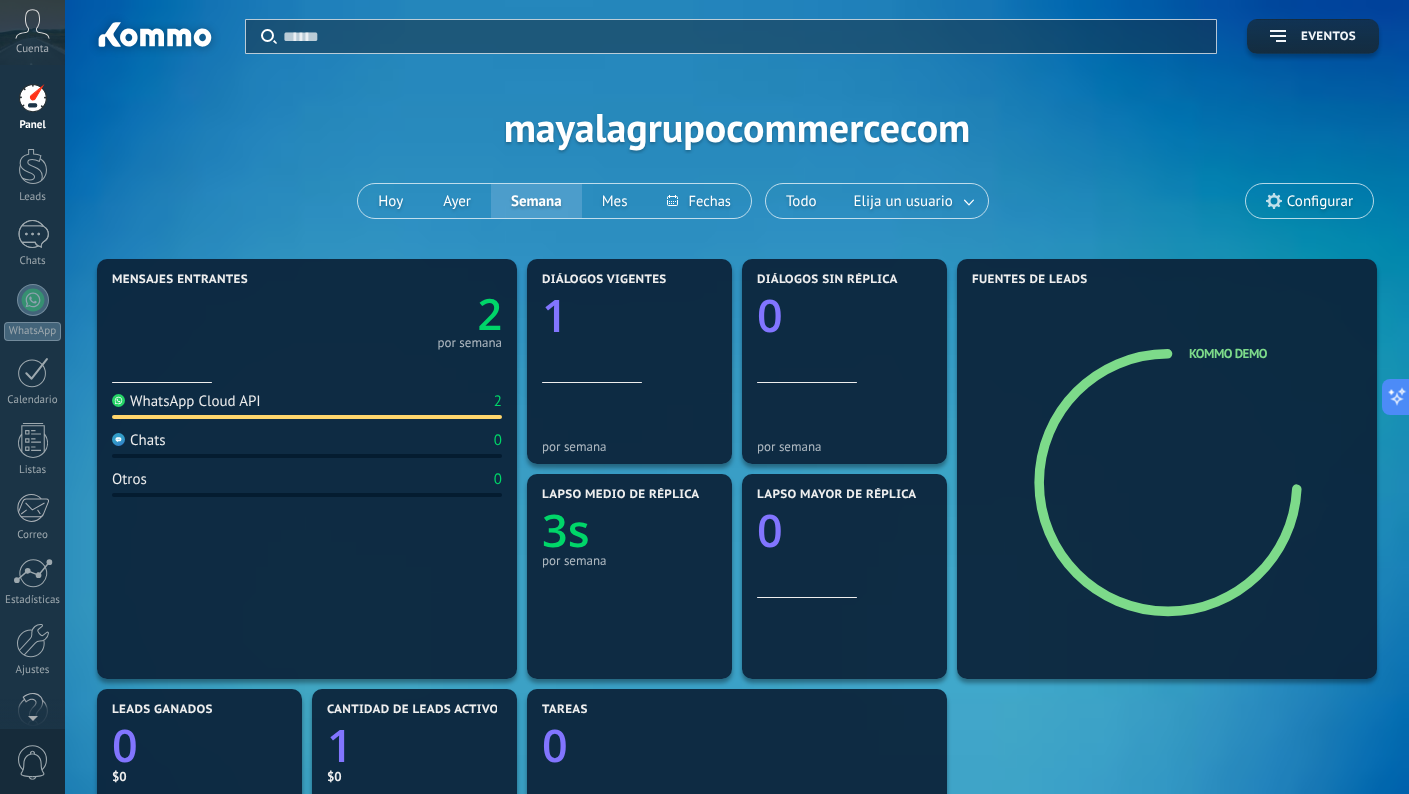 scroll, scrollTop: 0, scrollLeft: 0, axis: both 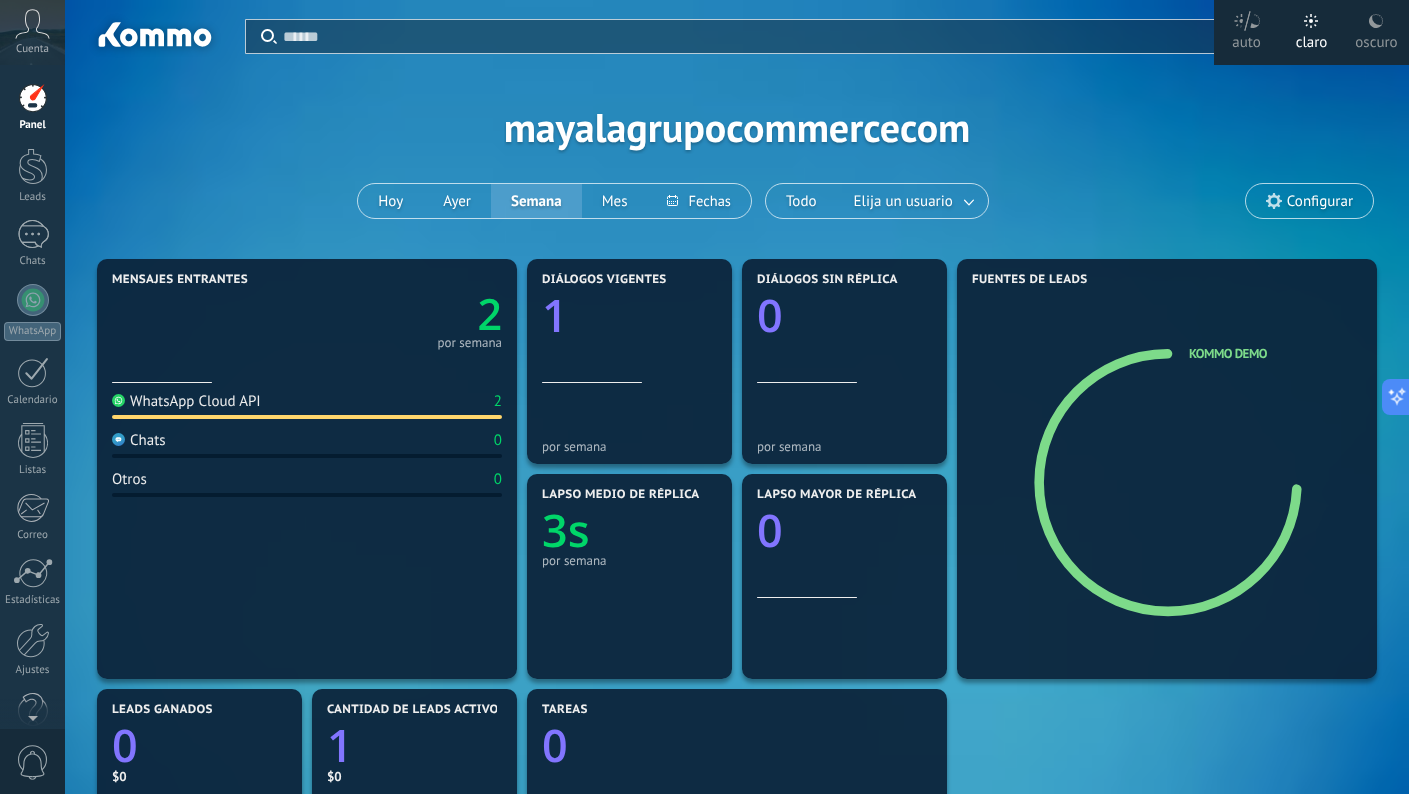 click at bounding box center (1247, 21) 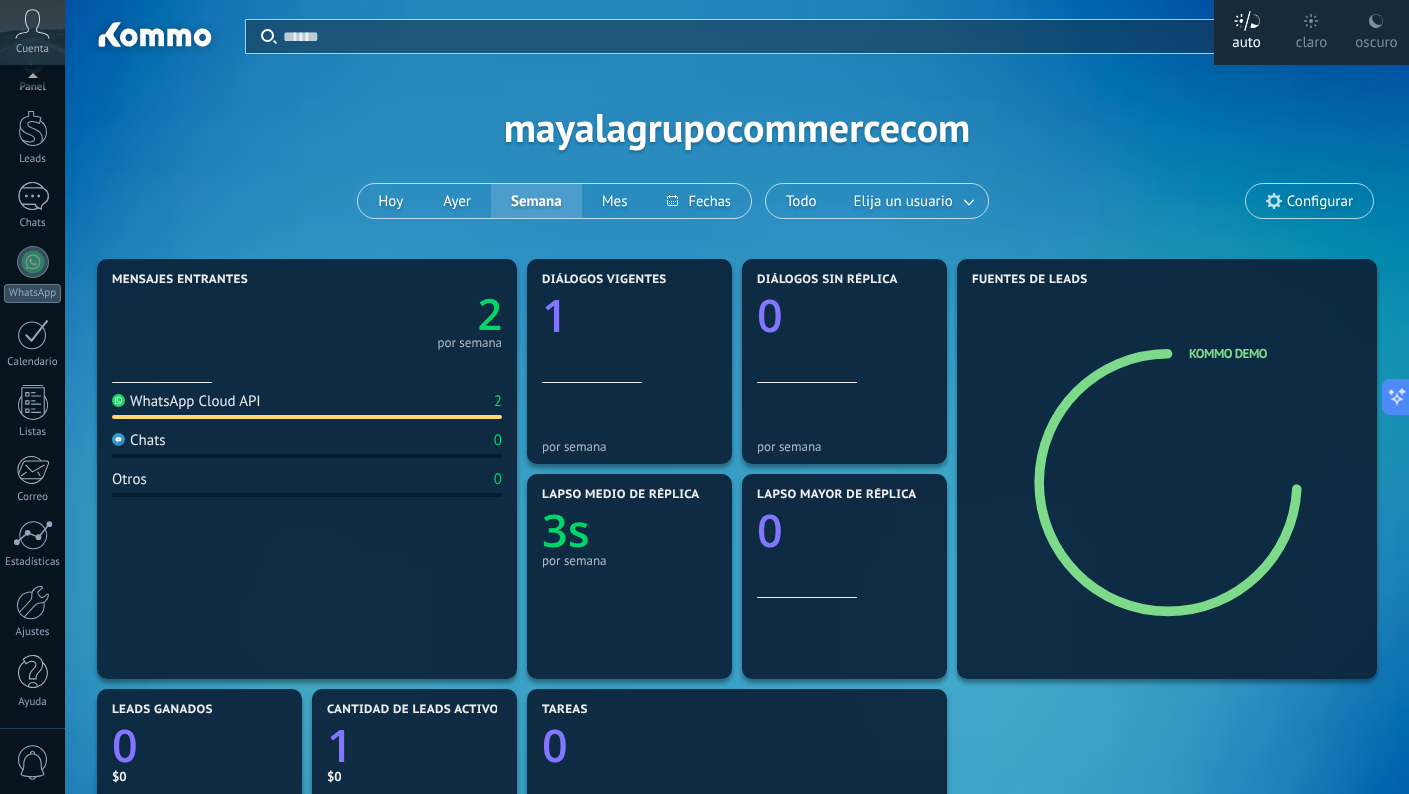 scroll, scrollTop: 38, scrollLeft: 0, axis: vertical 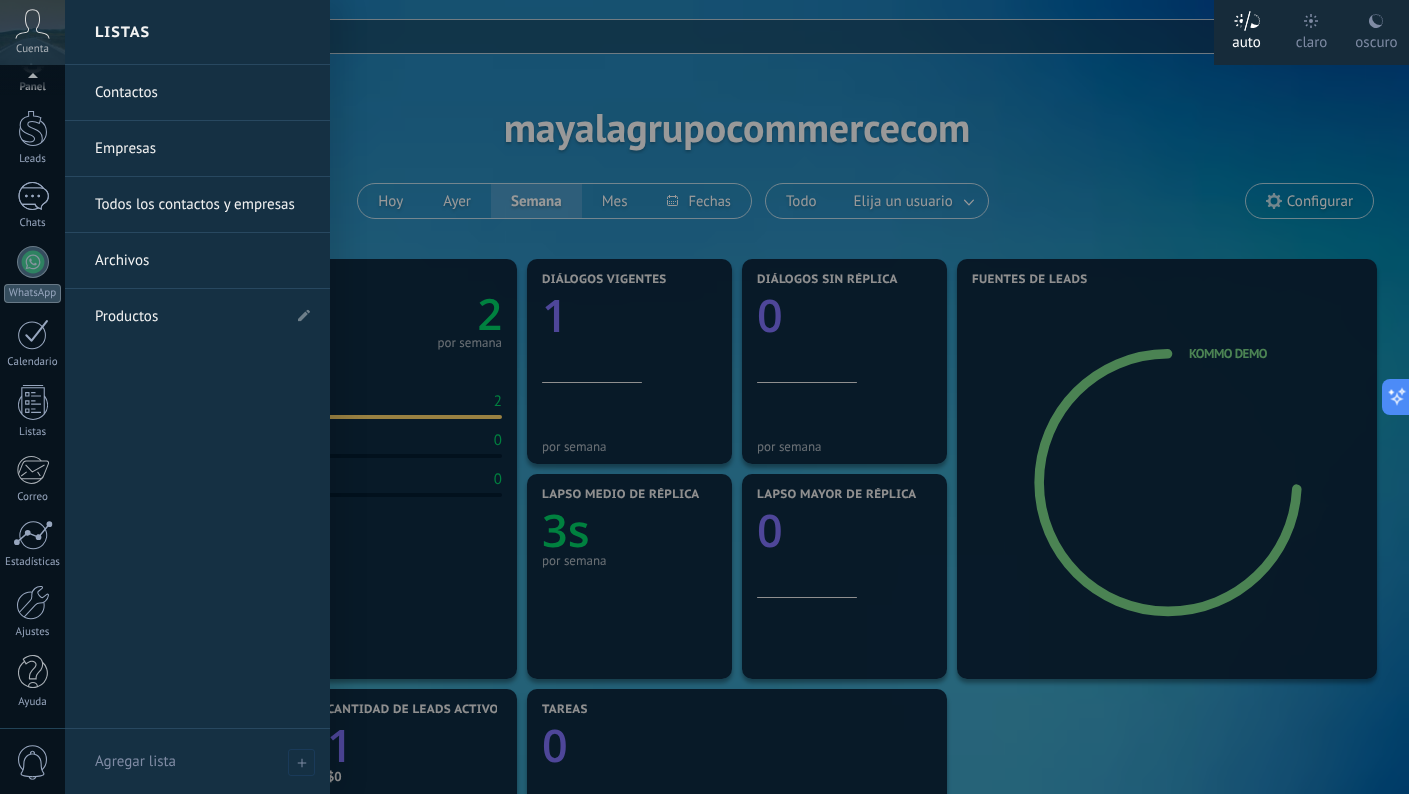 click on "0" at bounding box center (33, 762) 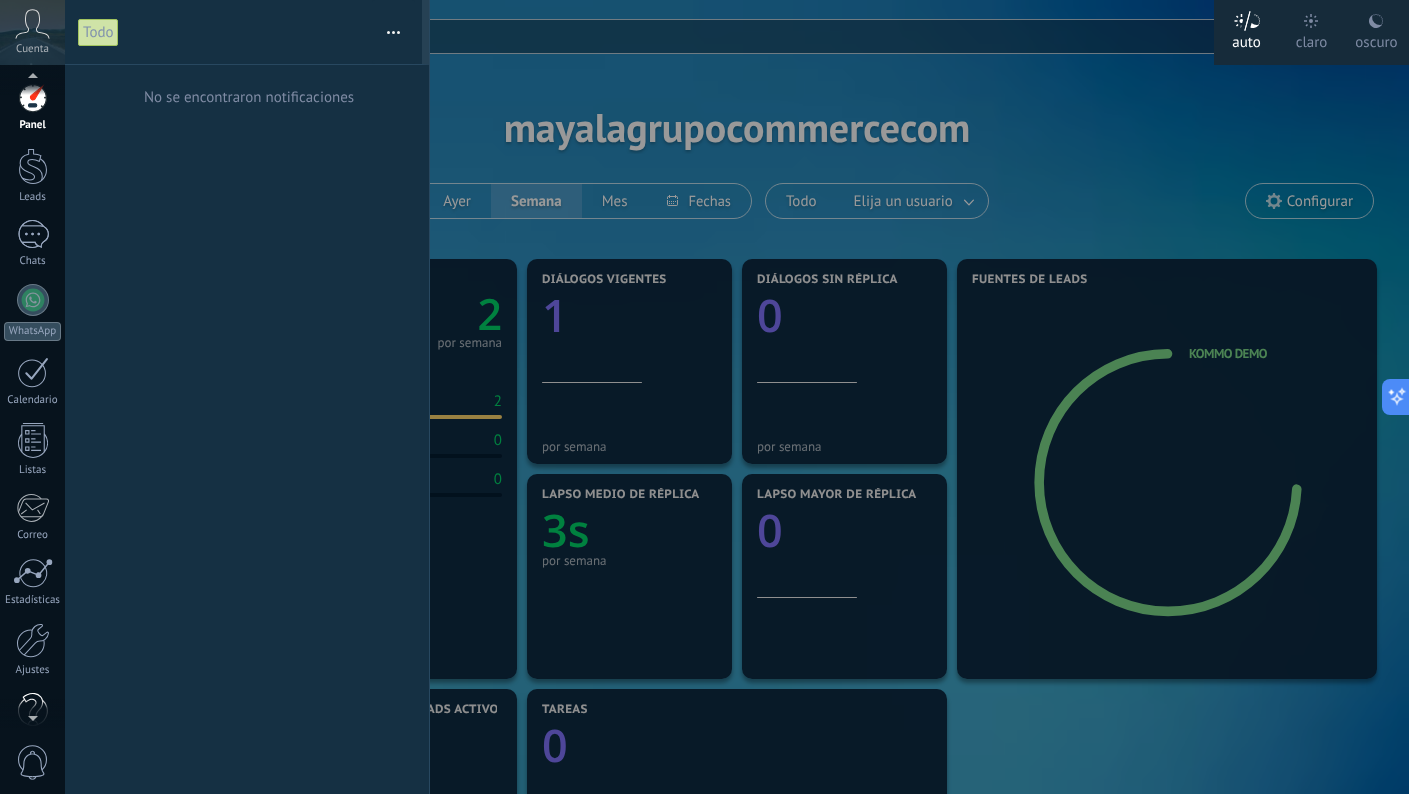 scroll, scrollTop: 38, scrollLeft: 0, axis: vertical 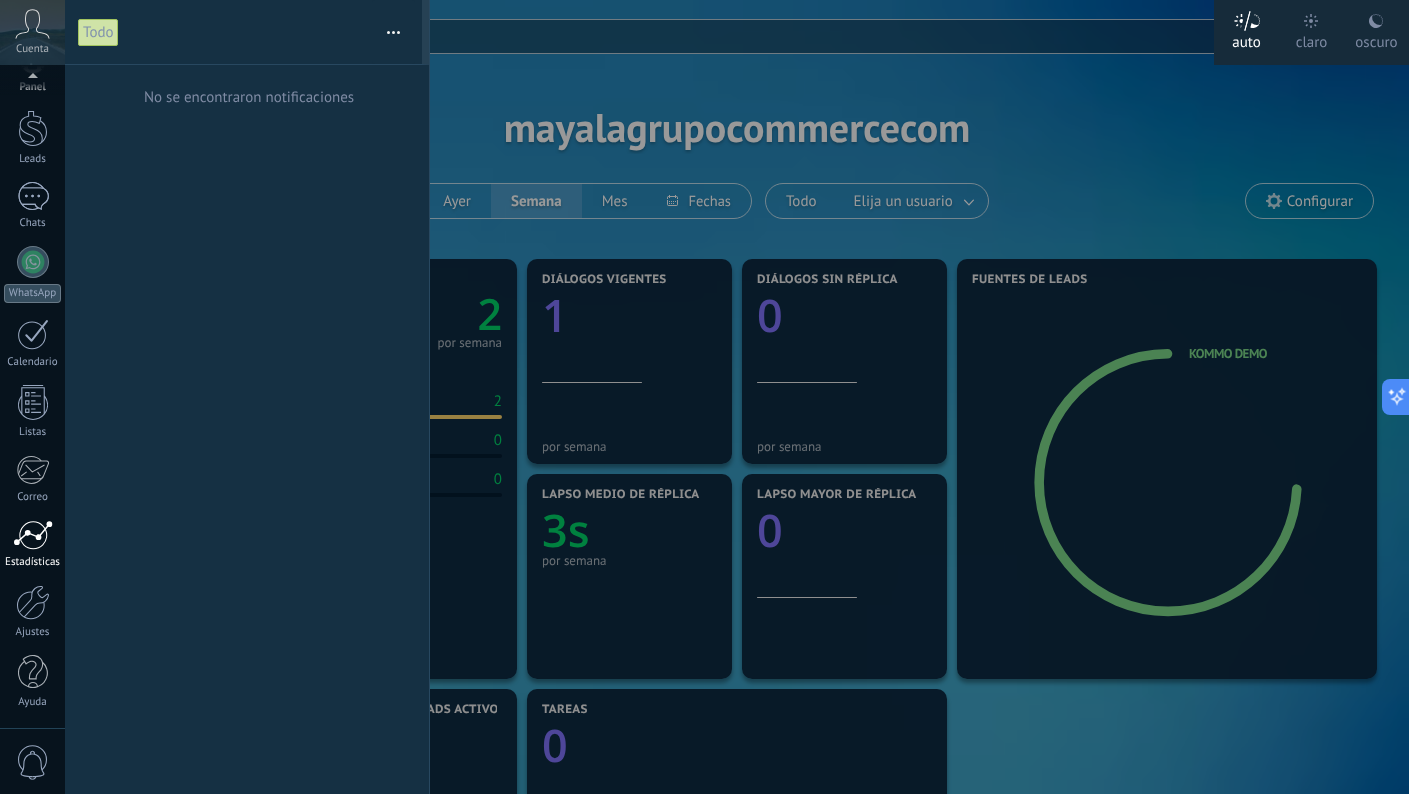 click at bounding box center [33, 535] 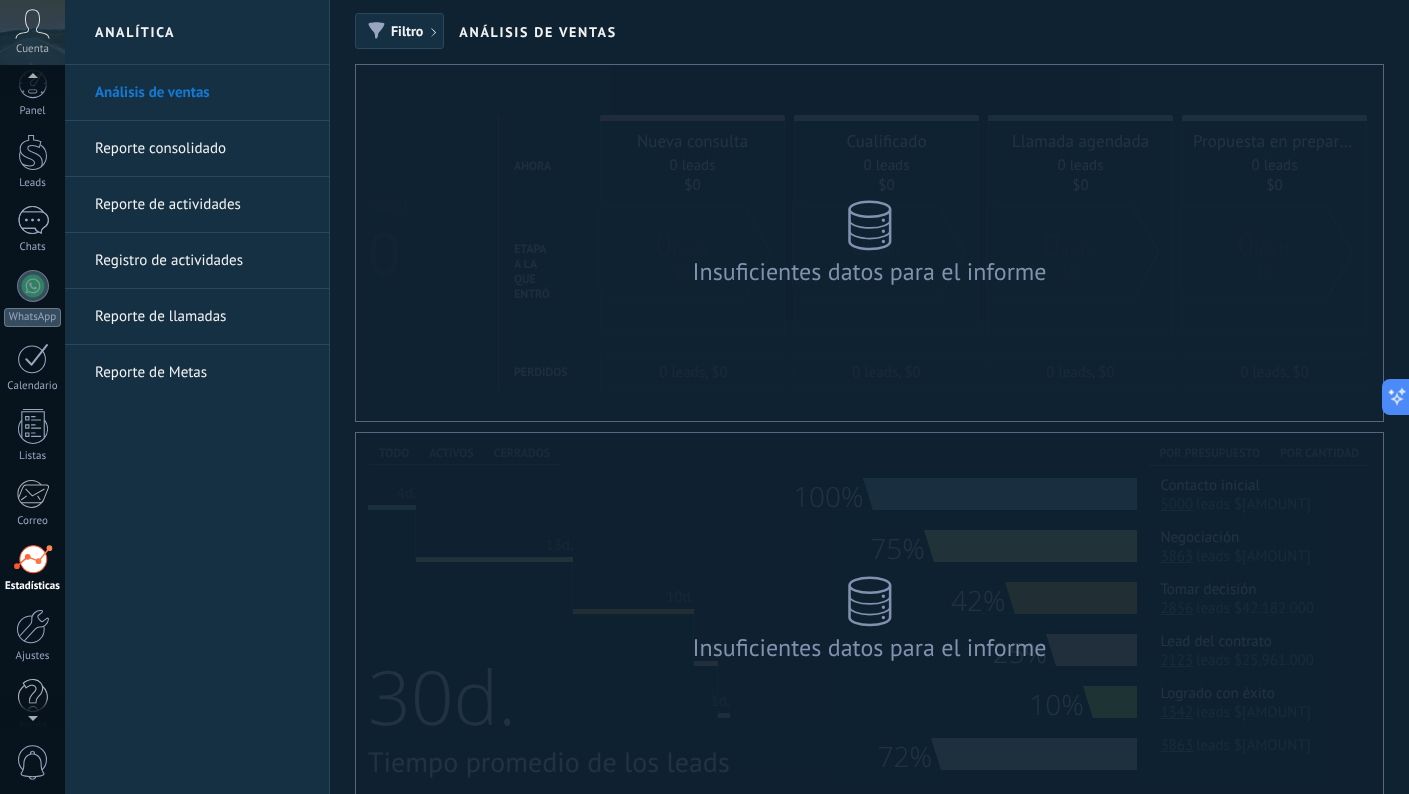scroll, scrollTop: 0, scrollLeft: 0, axis: both 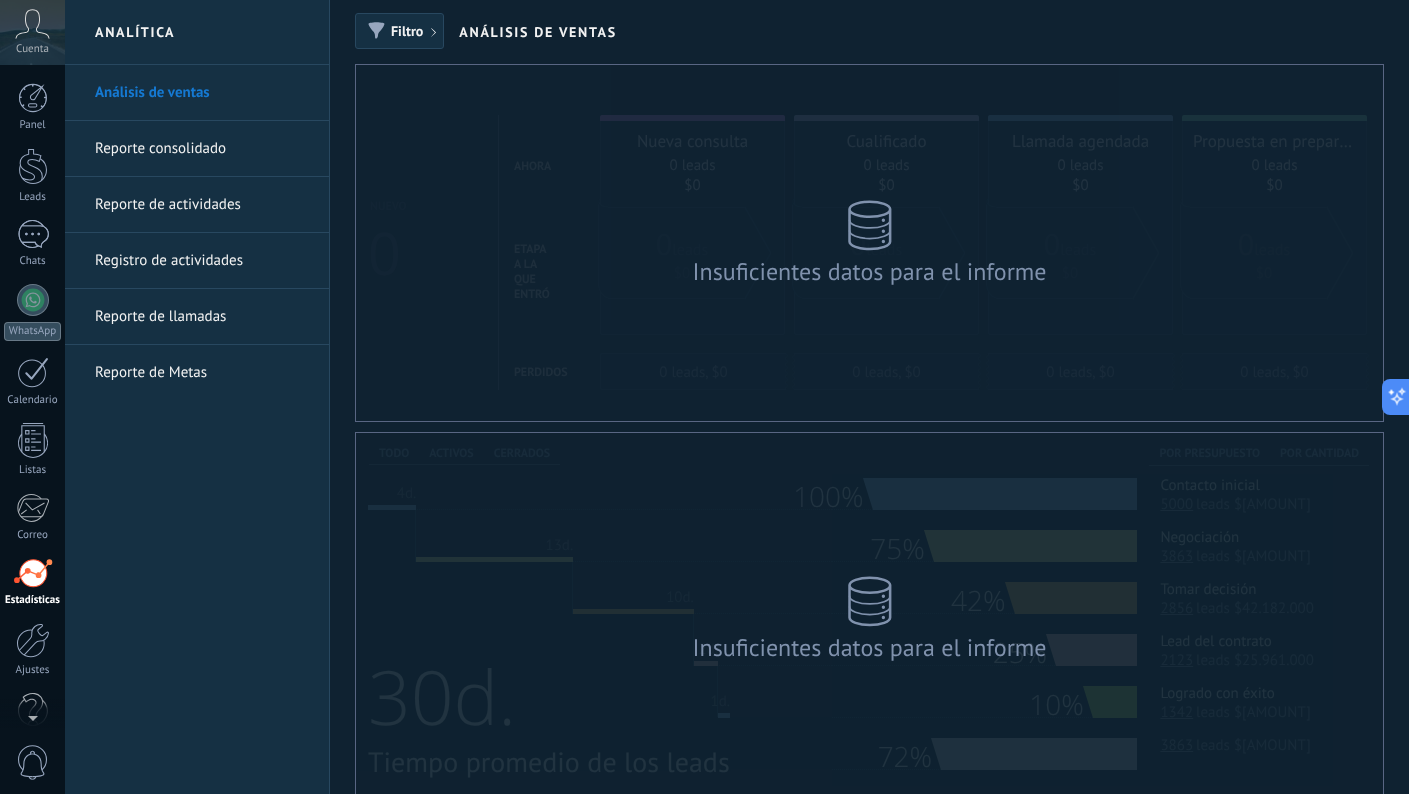 click at bounding box center [32, 24] 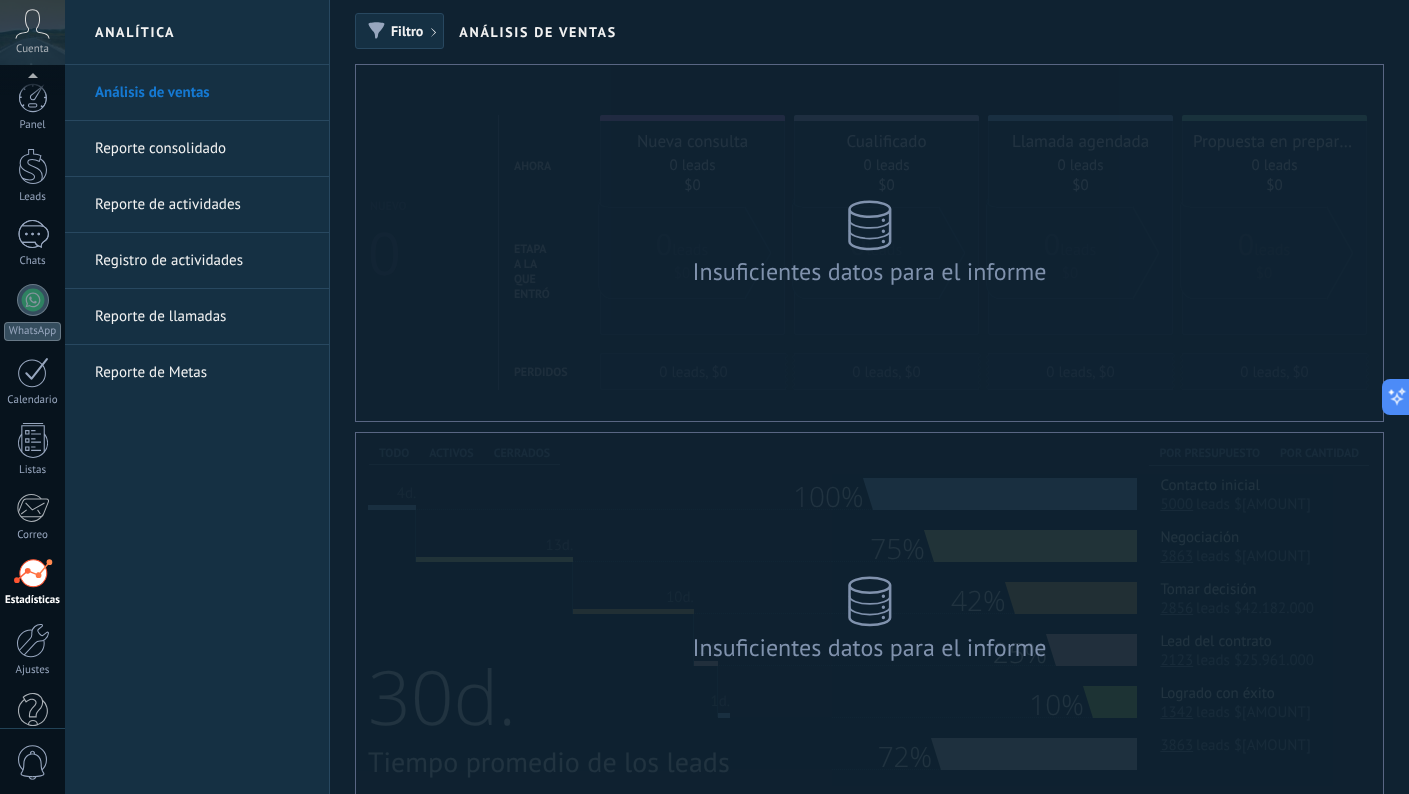 scroll, scrollTop: 38, scrollLeft: 0, axis: vertical 